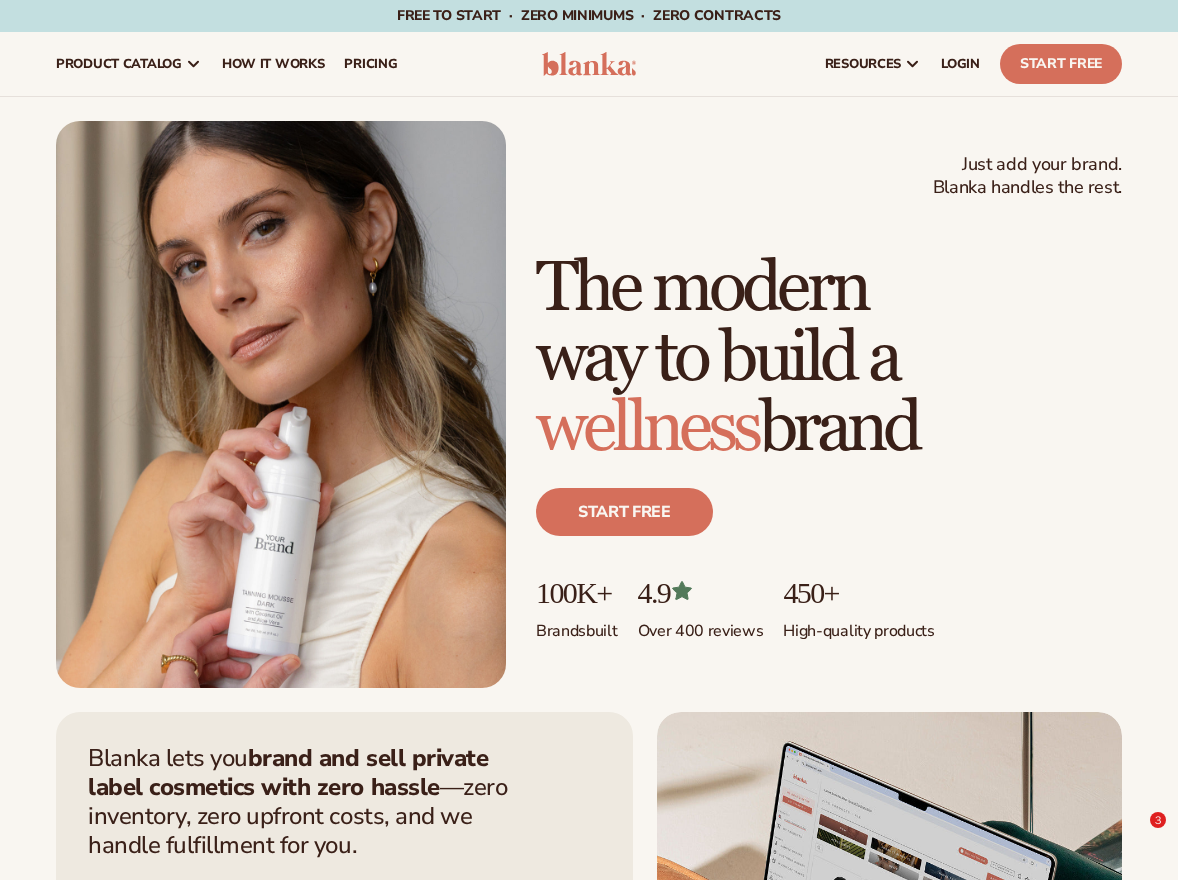 scroll, scrollTop: 33, scrollLeft: 0, axis: vertical 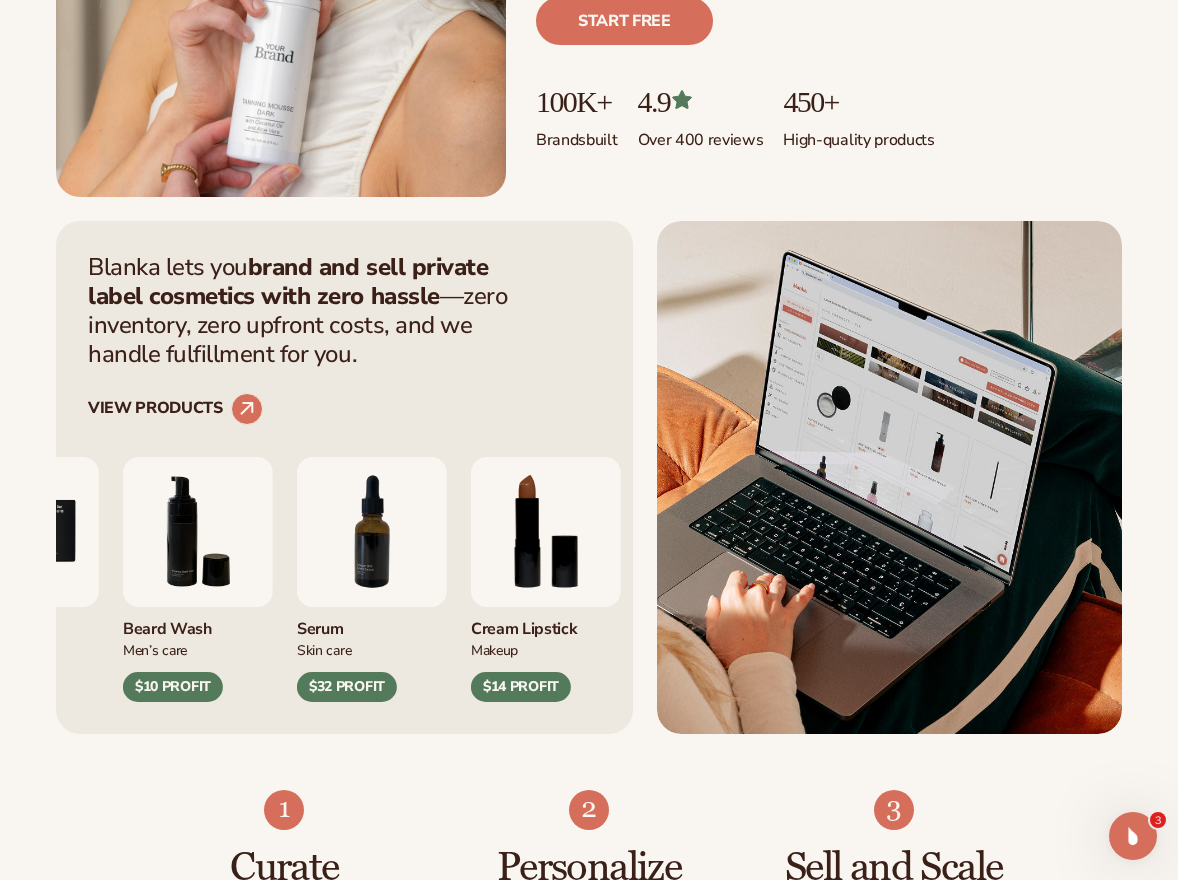 click on "$32 PROFIT" at bounding box center [347, 687] 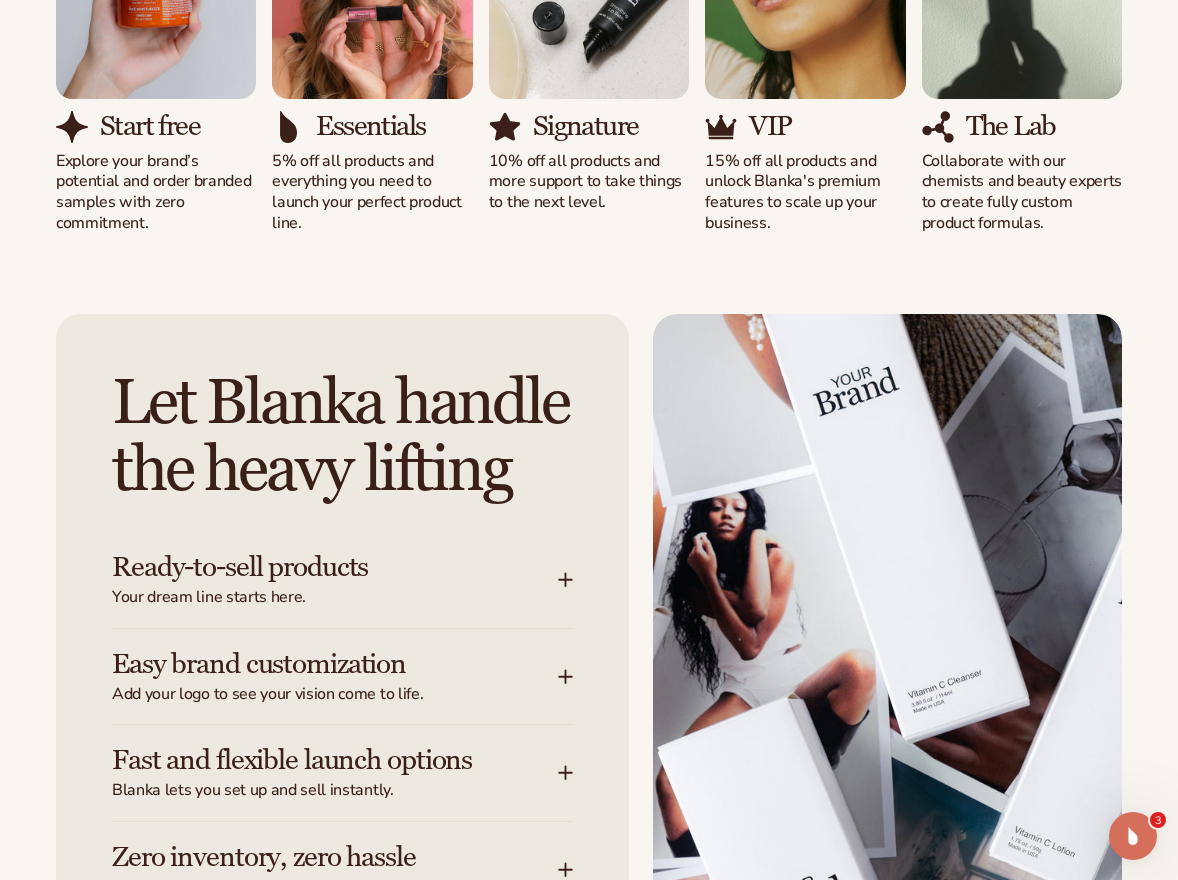 scroll, scrollTop: 1952, scrollLeft: 0, axis: vertical 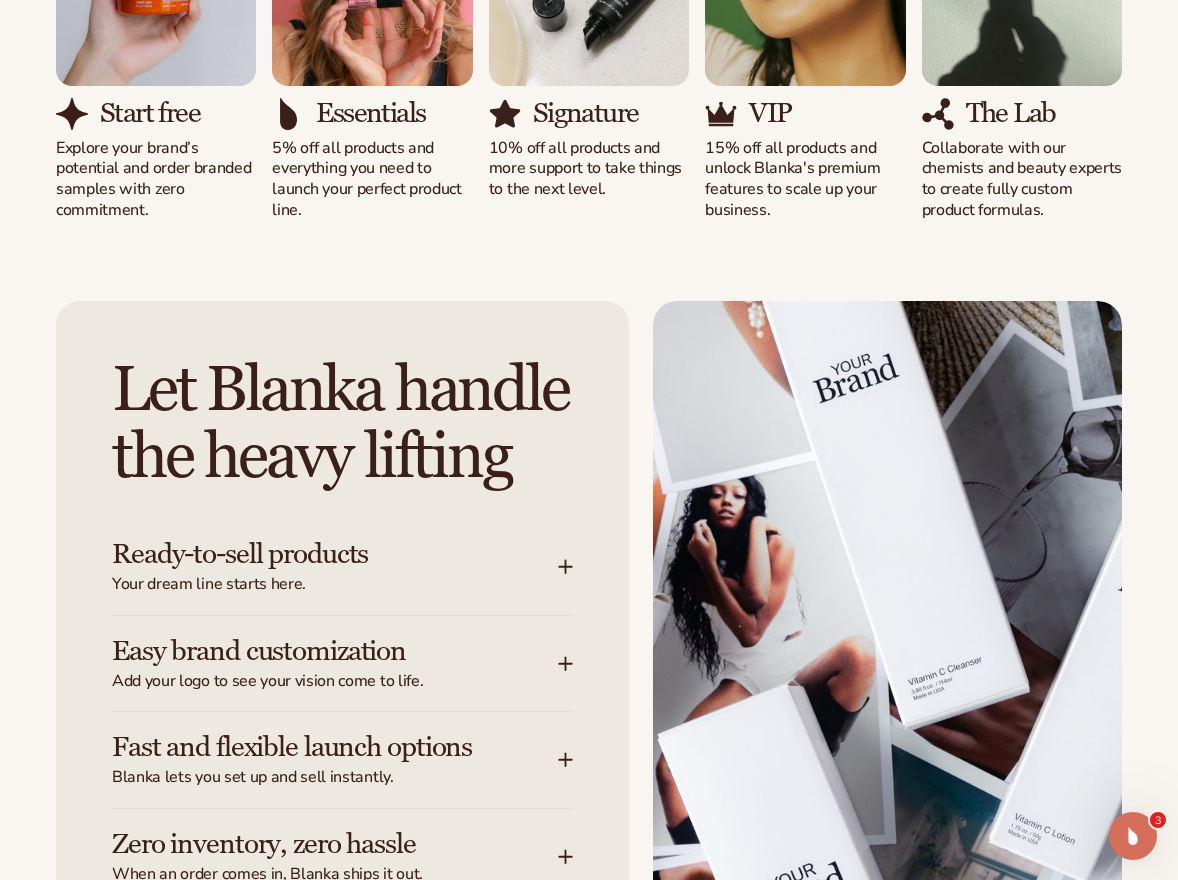 click 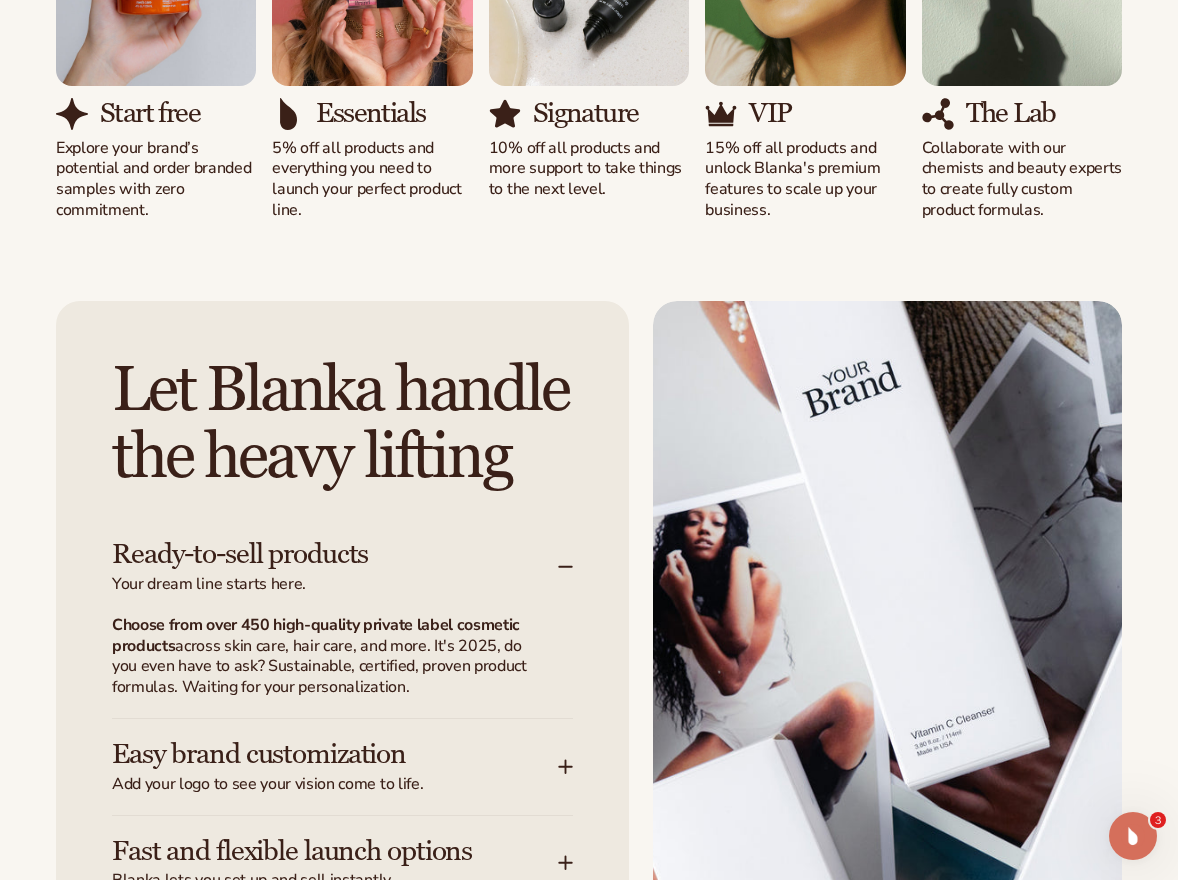 click 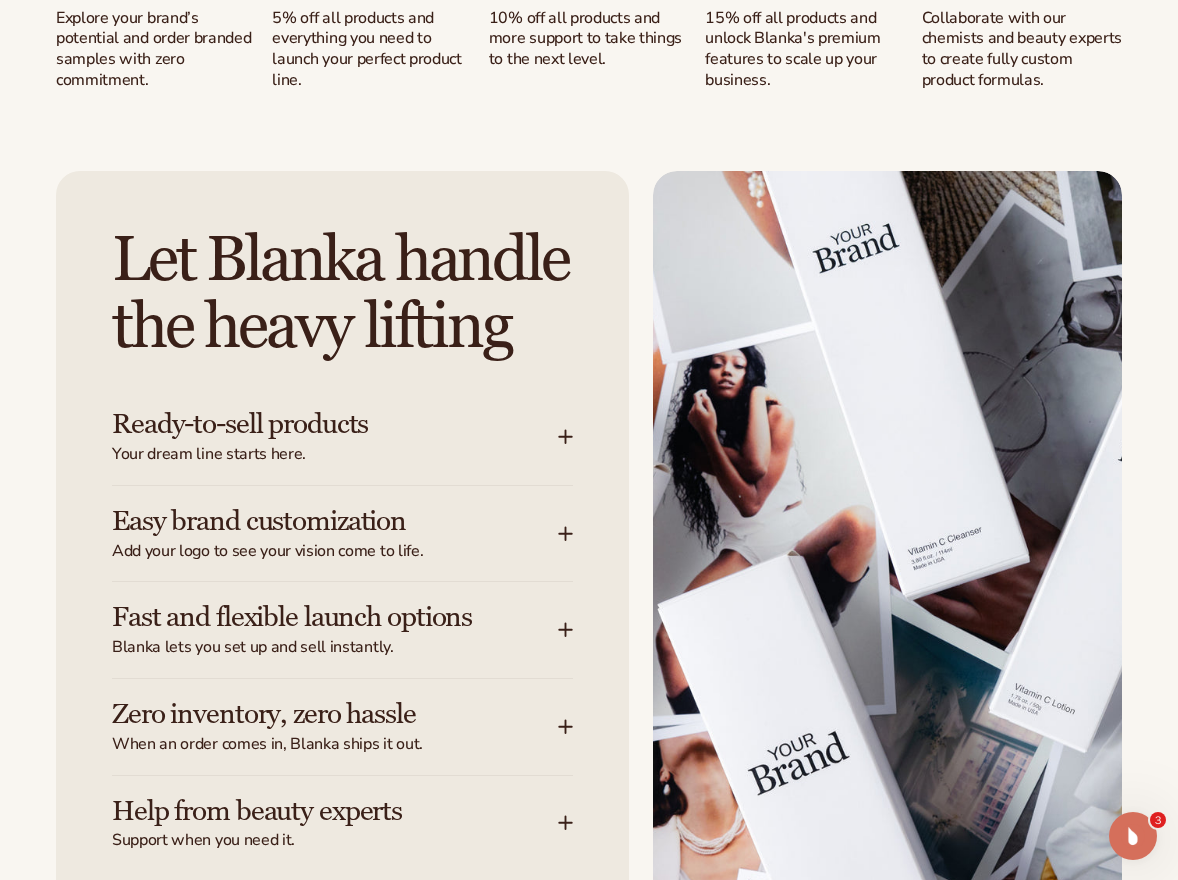 scroll, scrollTop: 2092, scrollLeft: 0, axis: vertical 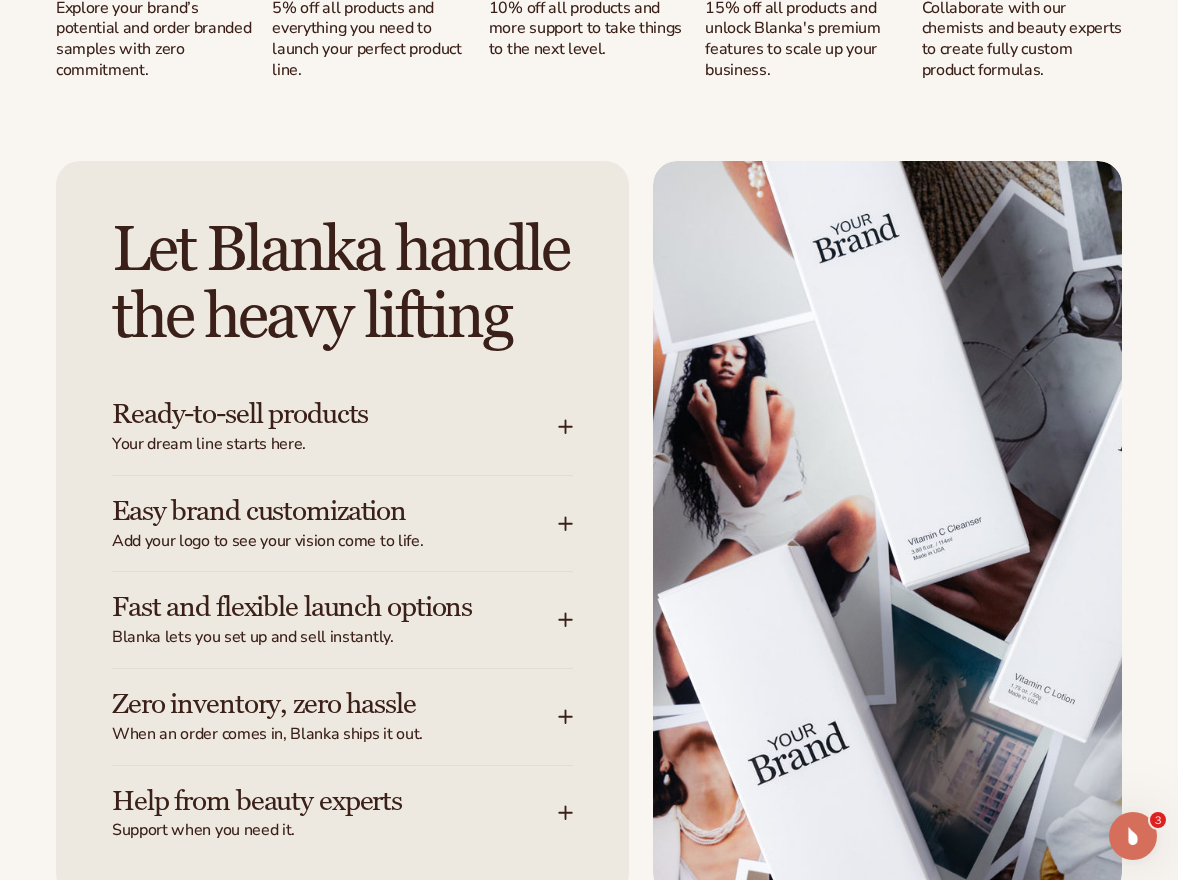 click on "Add your logo to see your vision come to life." at bounding box center (335, 541) 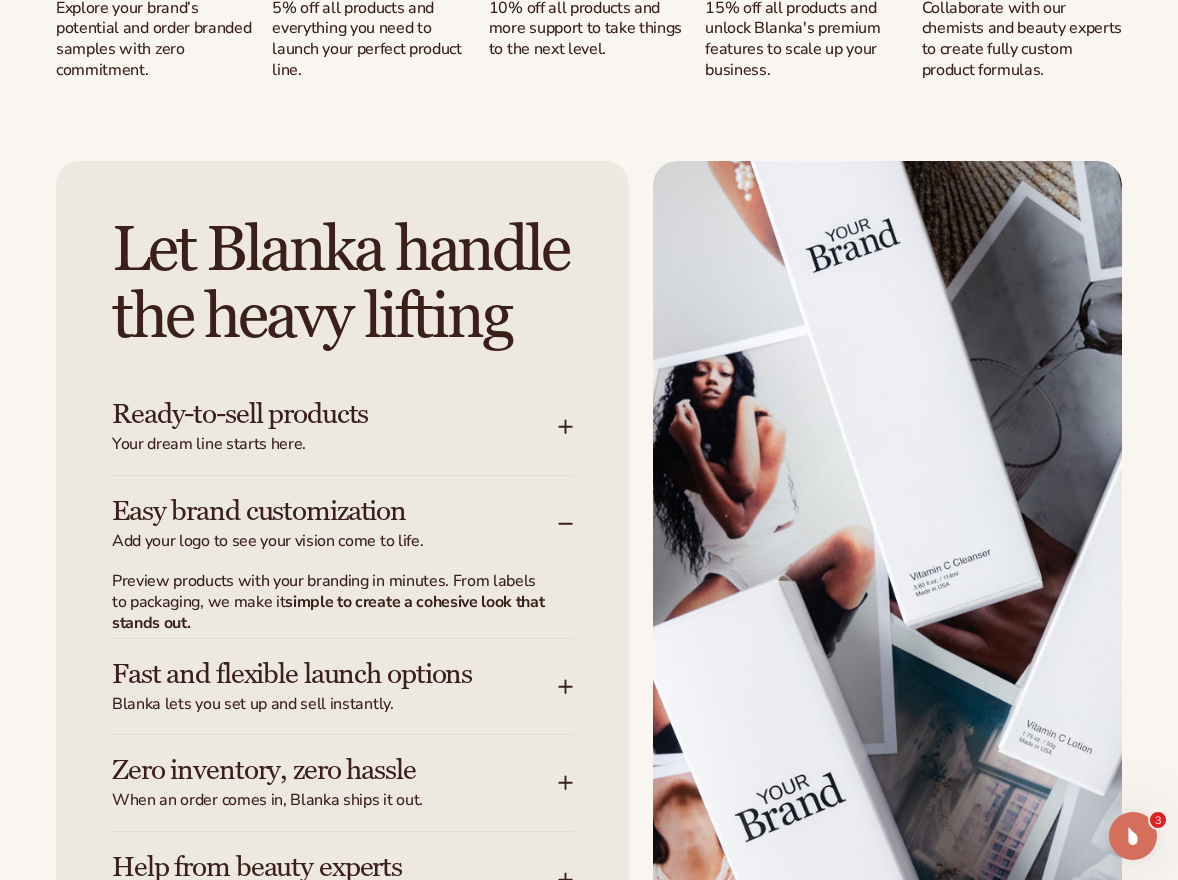 click on "Add your logo to see your vision come to life." at bounding box center [335, 541] 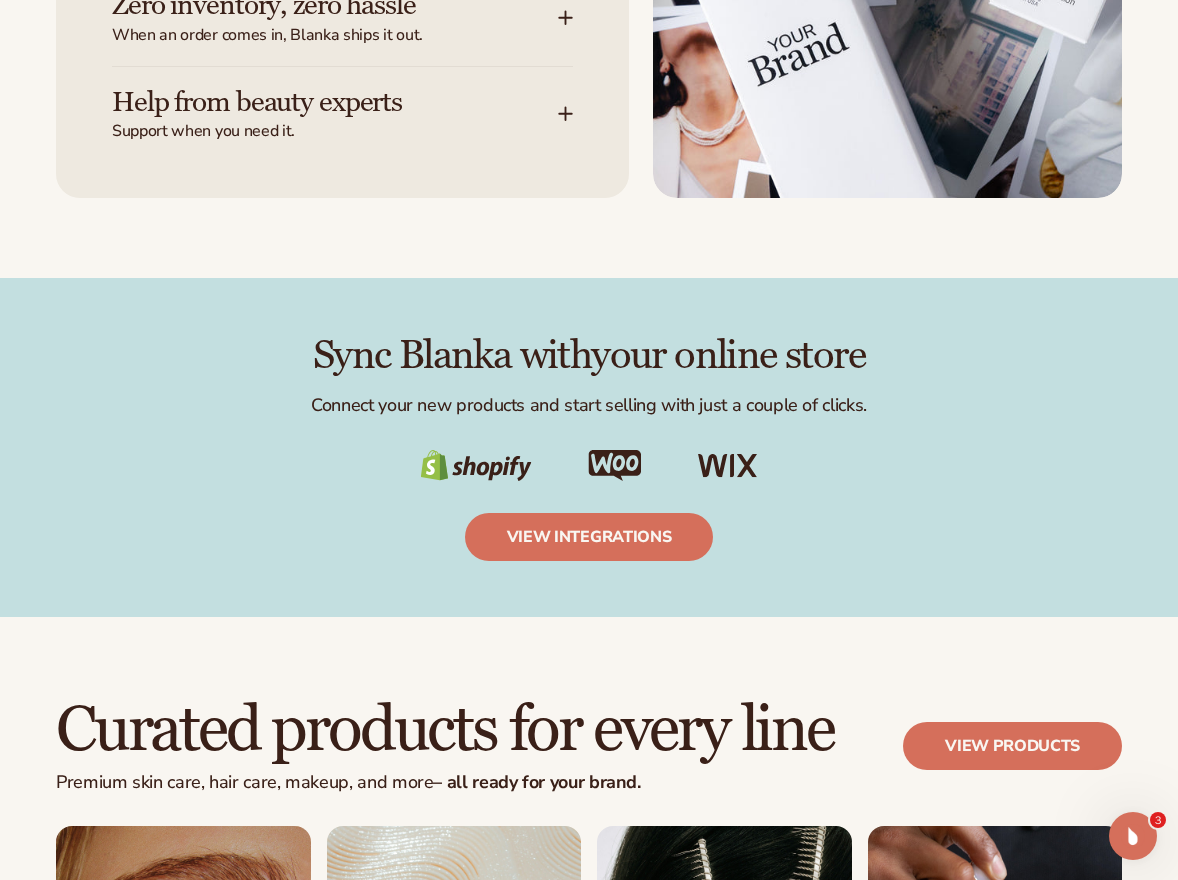 scroll, scrollTop: 2800, scrollLeft: 0, axis: vertical 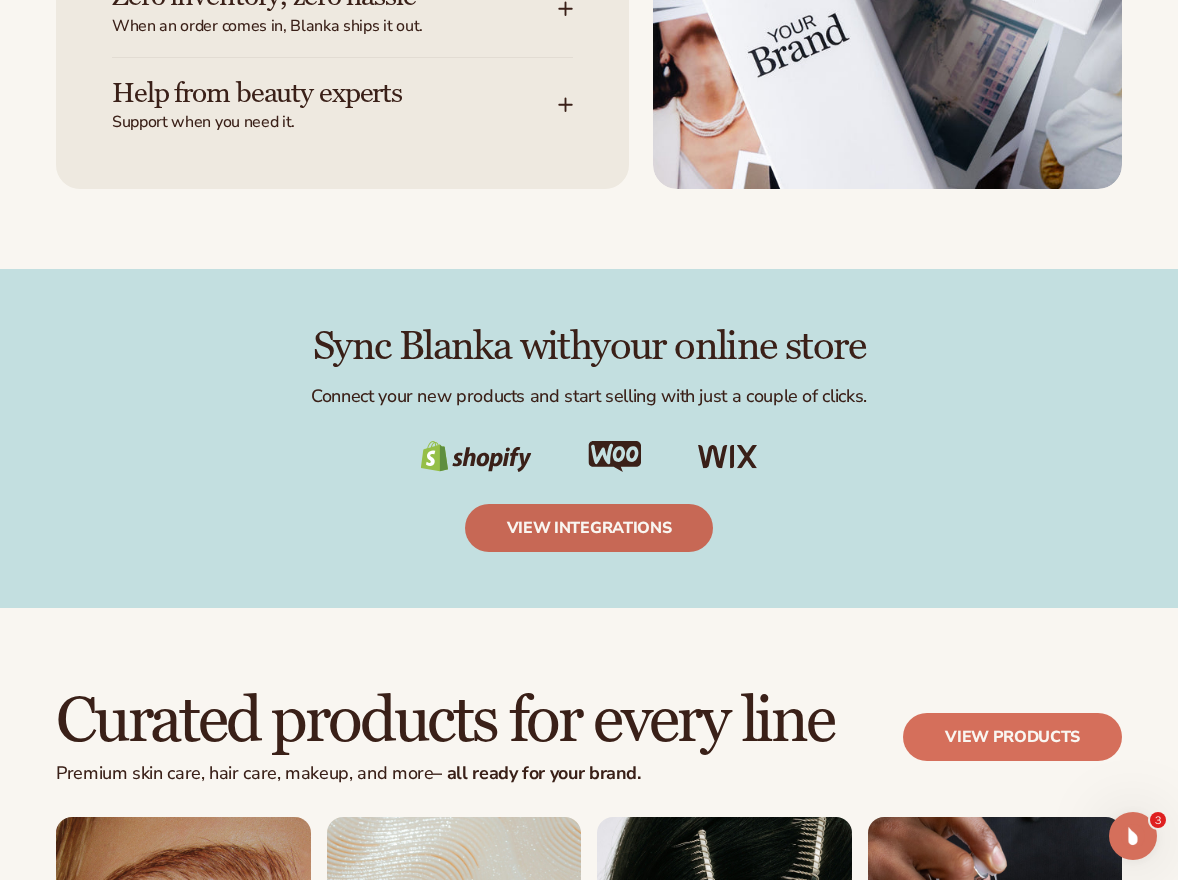 click on "view integrations" at bounding box center (589, 528) 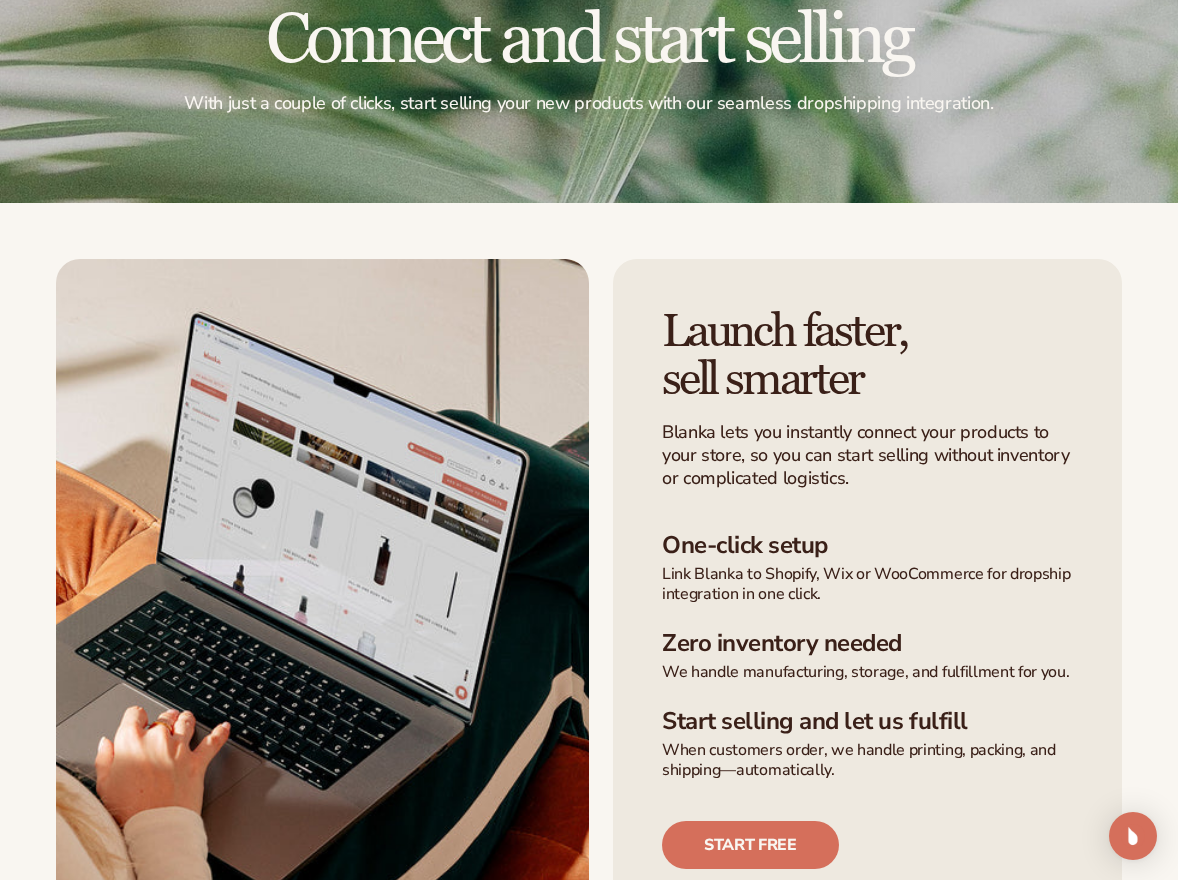 scroll, scrollTop: 205, scrollLeft: 0, axis: vertical 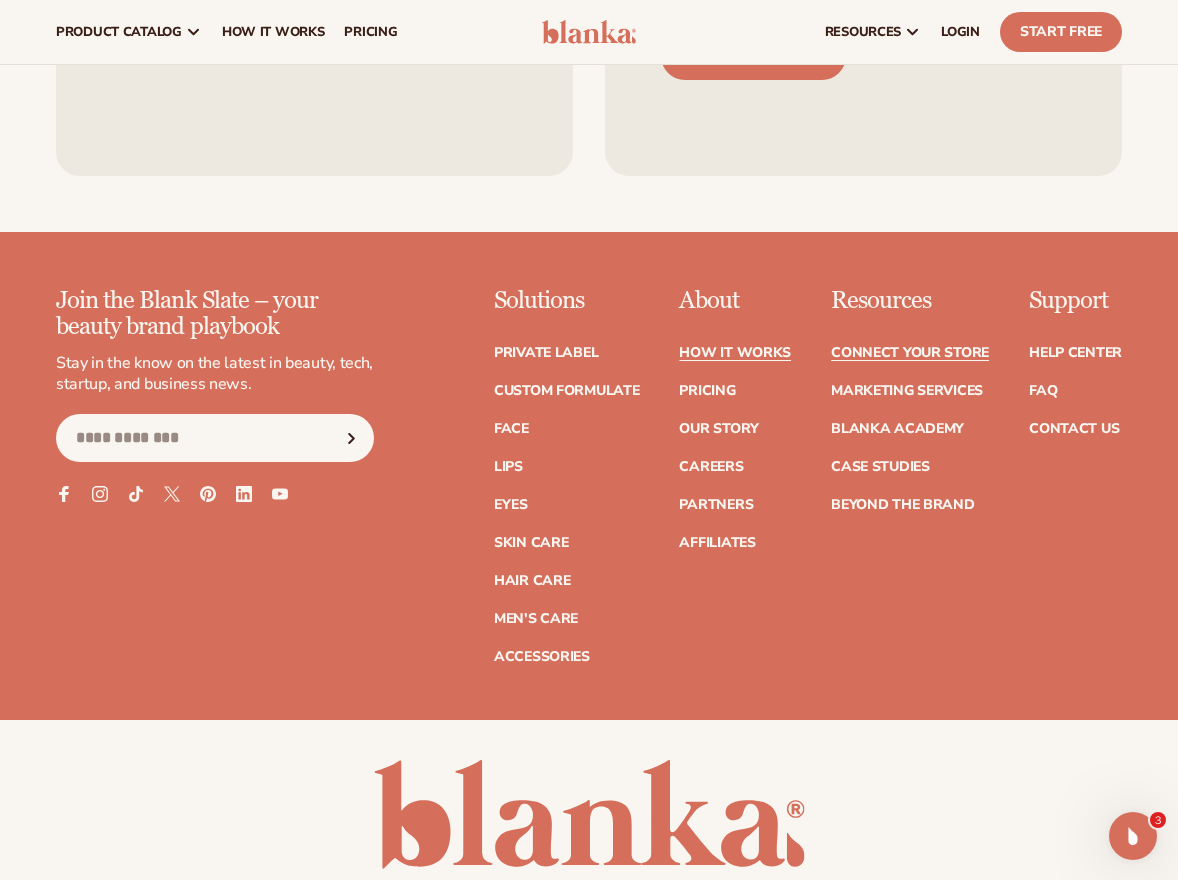 click on "How It Works" at bounding box center [735, 353] 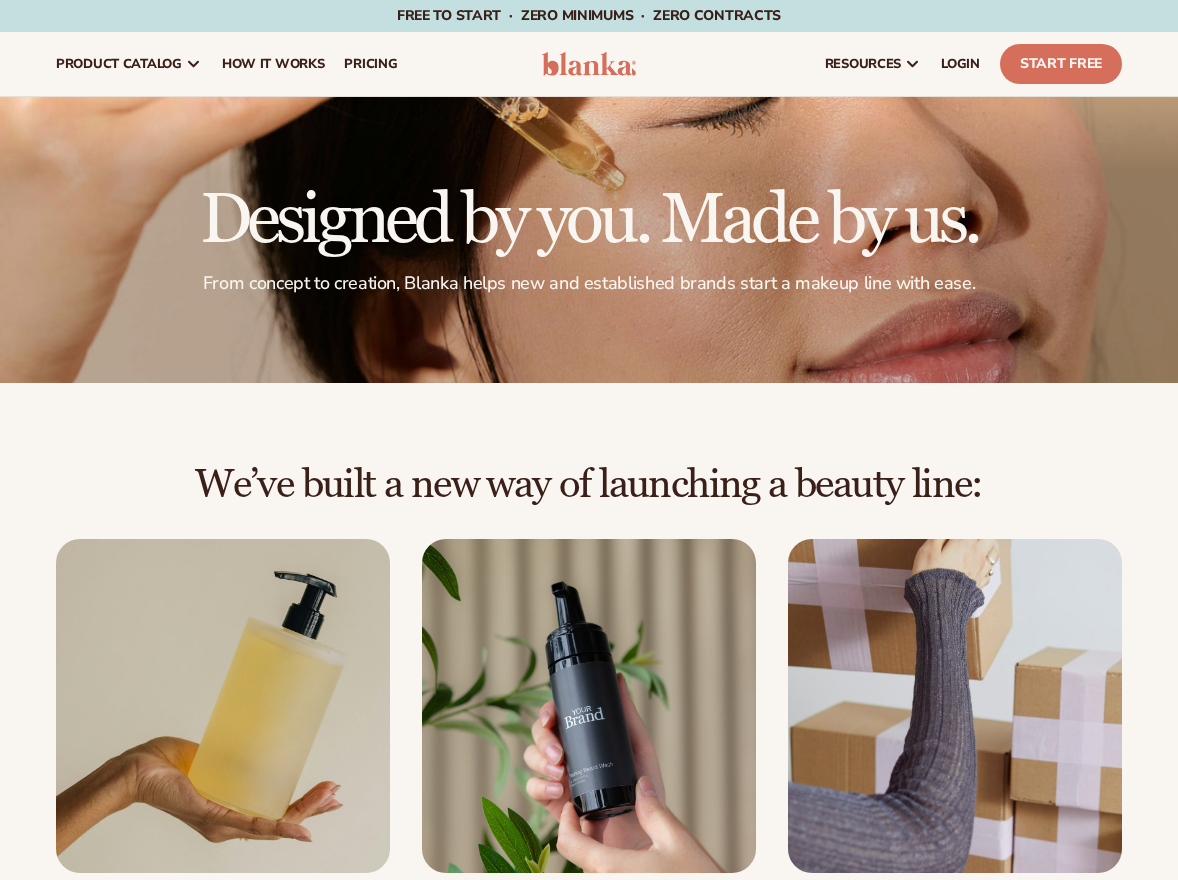 scroll, scrollTop: 0, scrollLeft: 0, axis: both 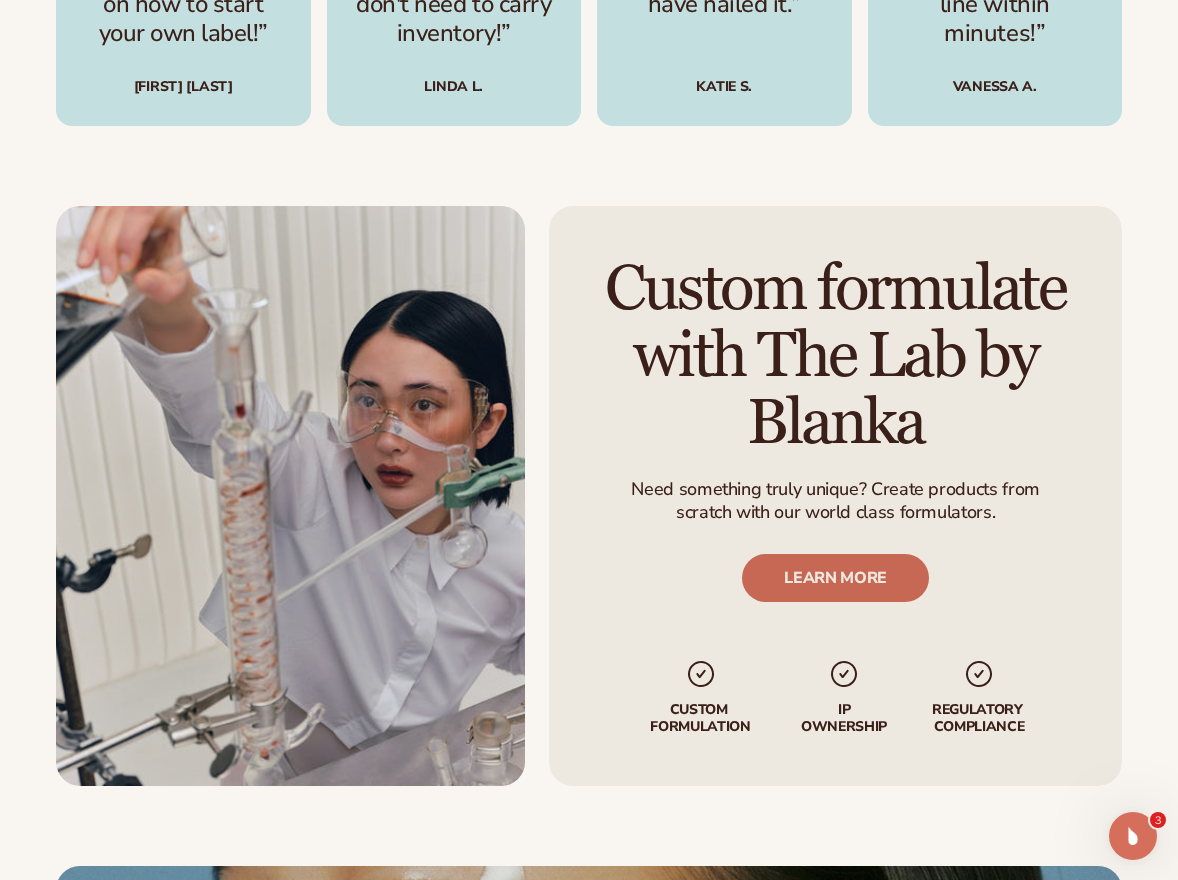 click on "LEARN MORE" at bounding box center (835, 578) 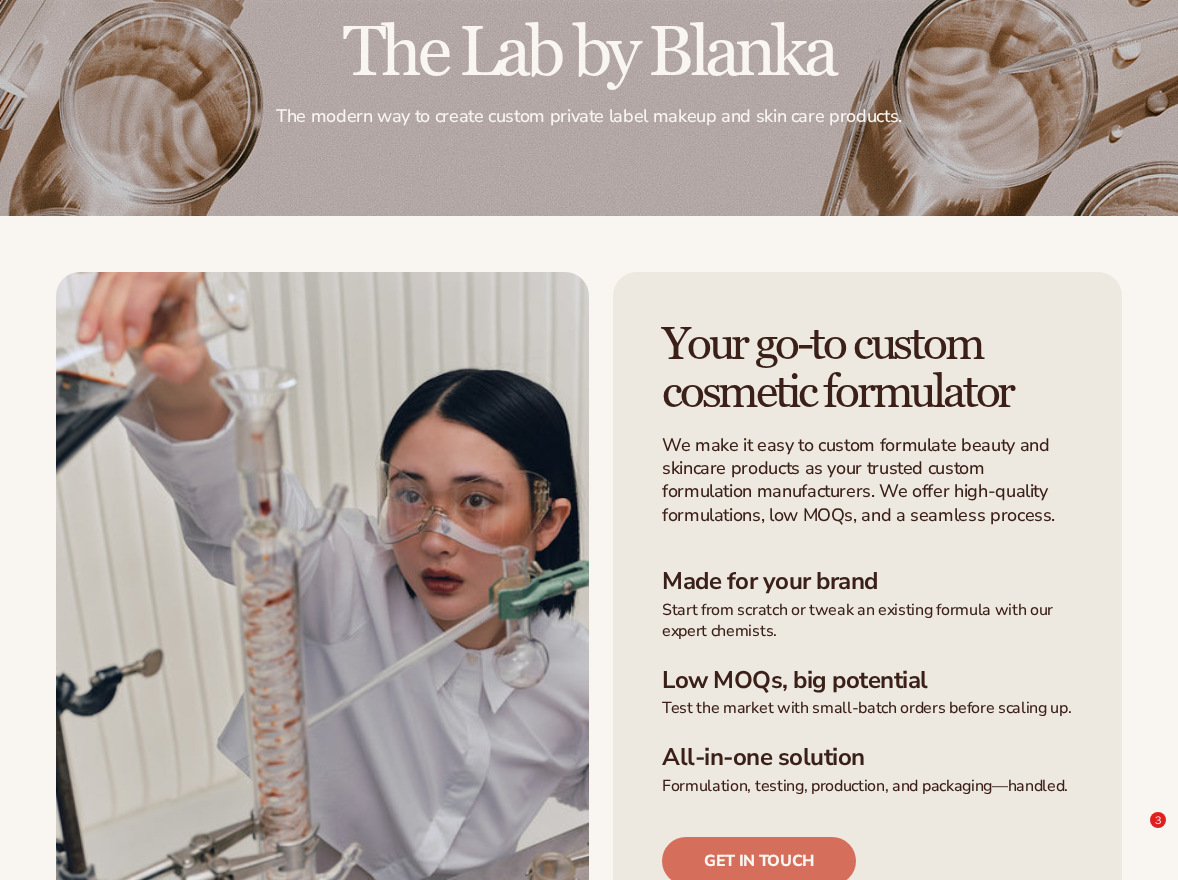 scroll, scrollTop: 191, scrollLeft: 0, axis: vertical 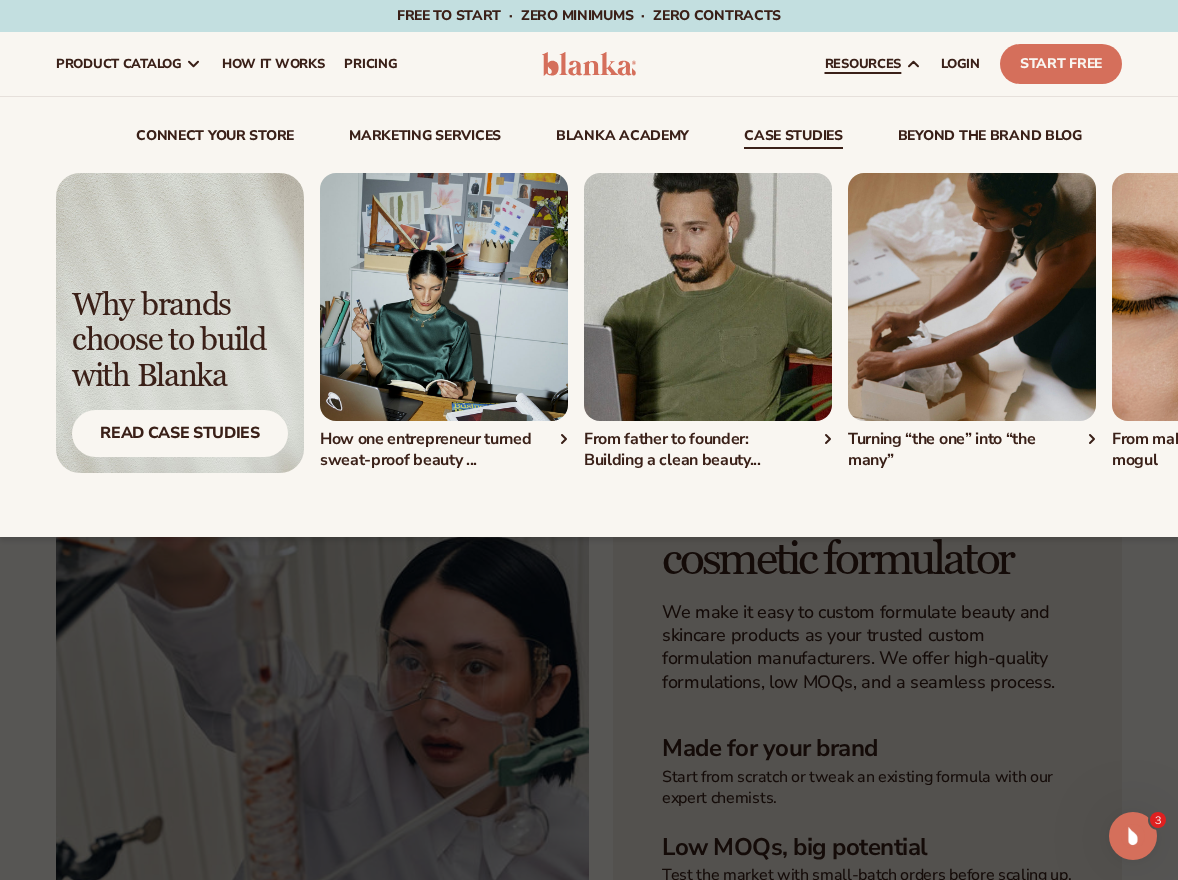 click at bounding box center (444, 297) 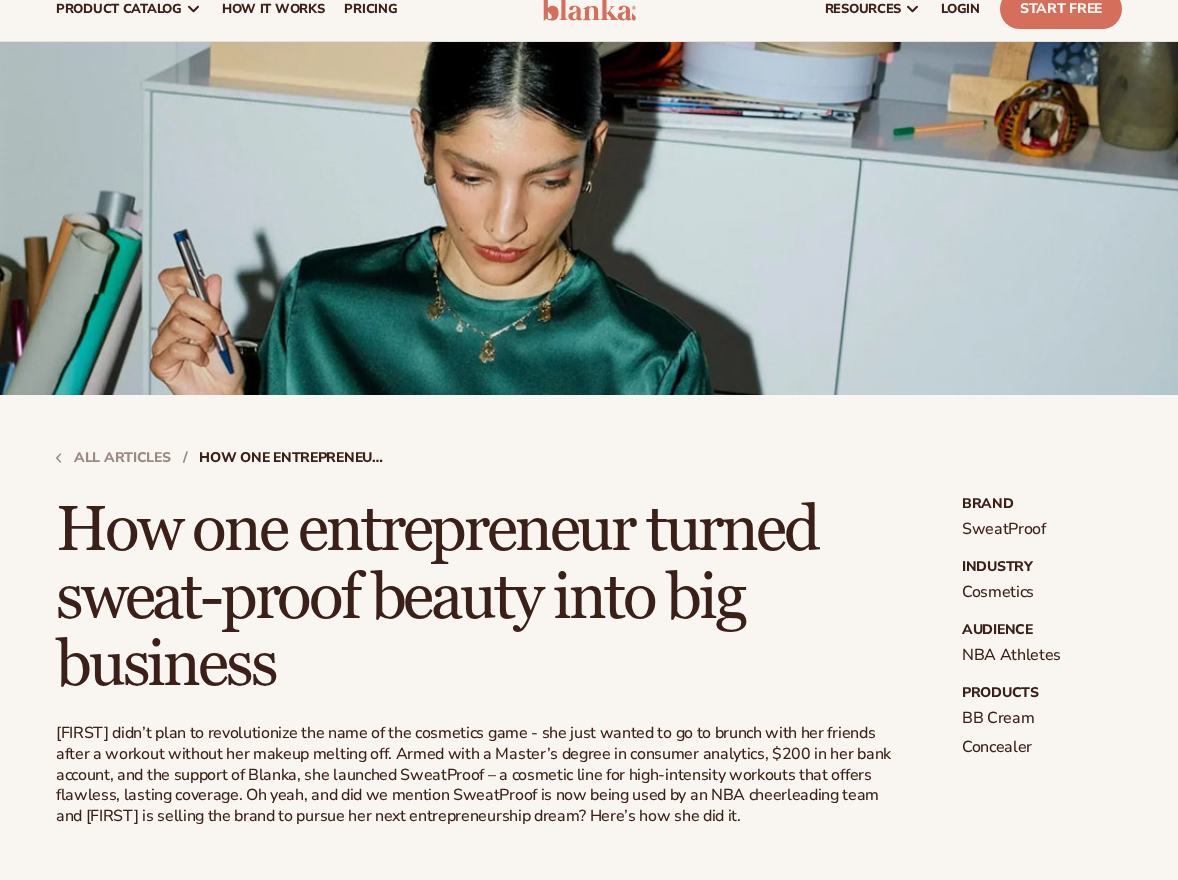 scroll, scrollTop: 68, scrollLeft: 0, axis: vertical 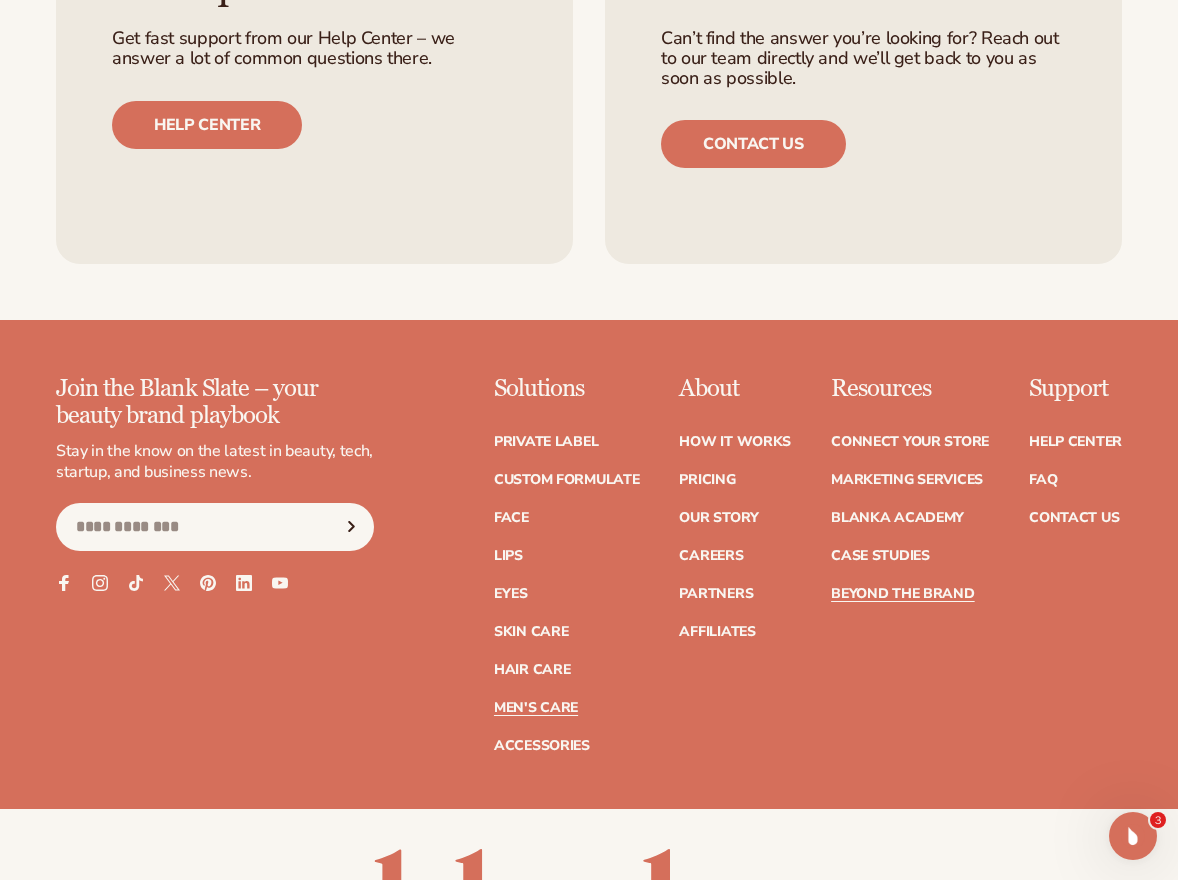 click on "Men's Care" at bounding box center [536, 708] 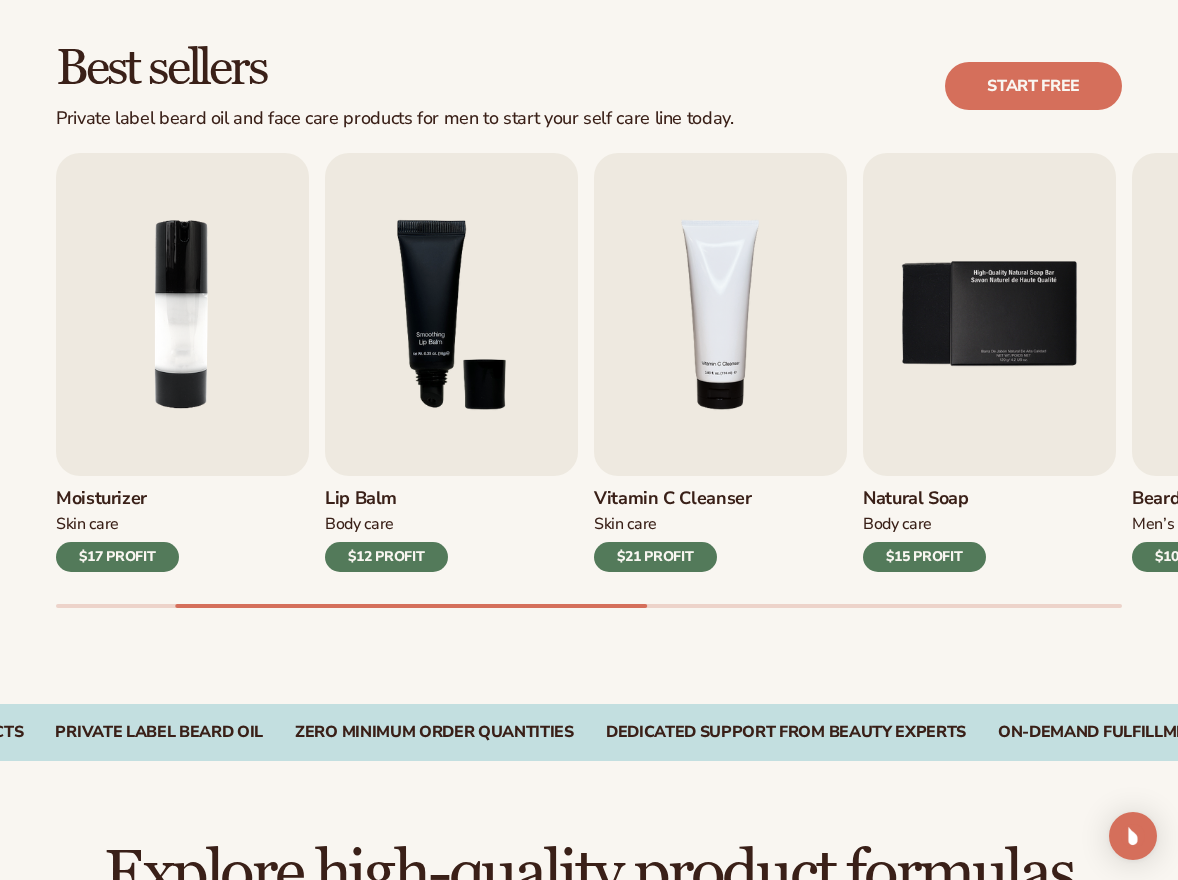 scroll, scrollTop: 558, scrollLeft: 0, axis: vertical 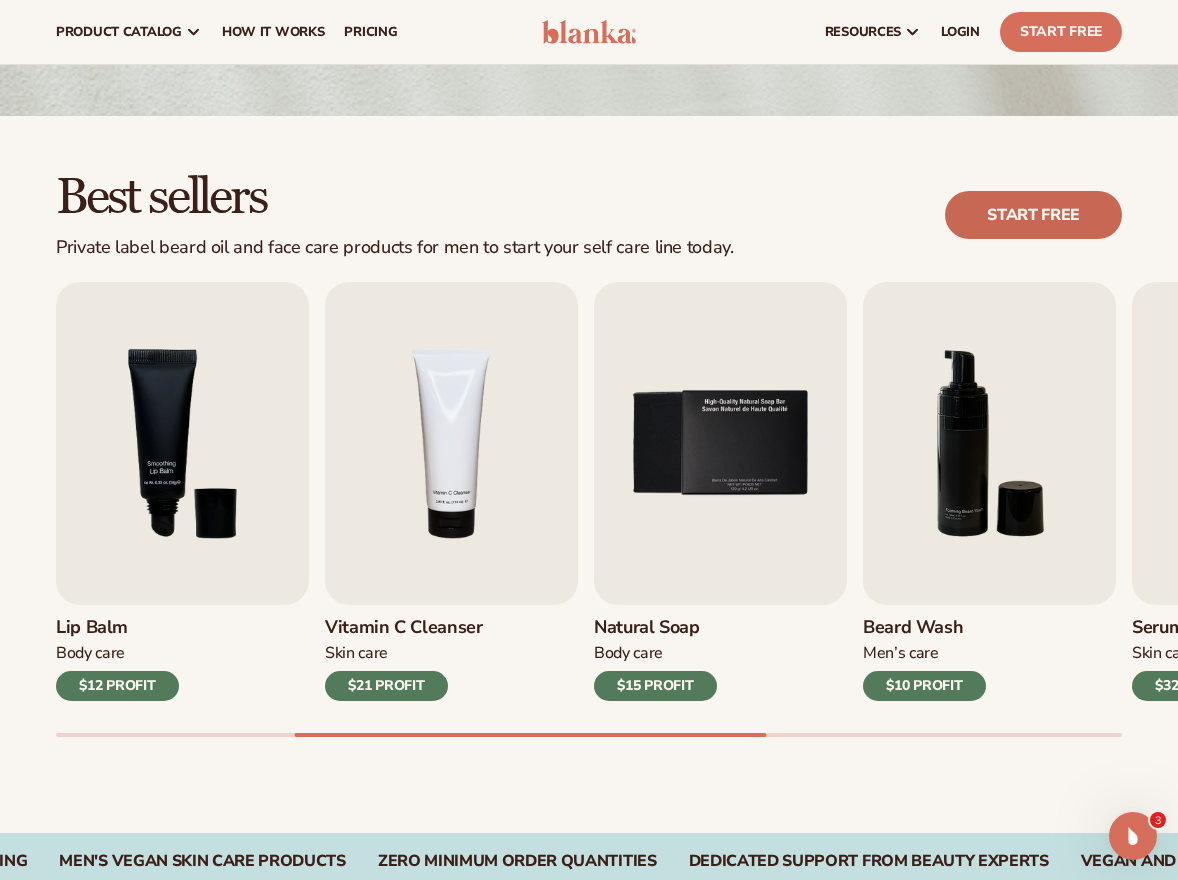 click on "Start free" at bounding box center (1033, 215) 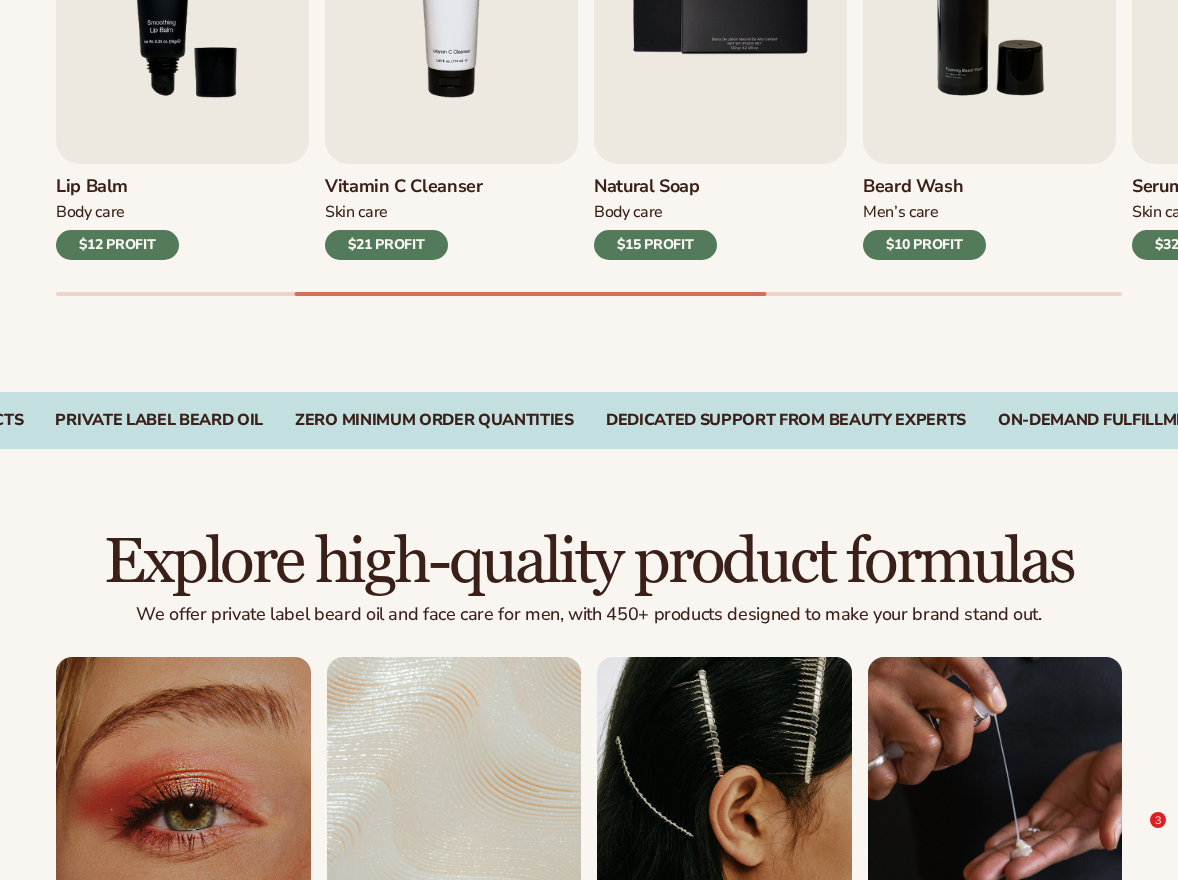 scroll, scrollTop: 865, scrollLeft: 0, axis: vertical 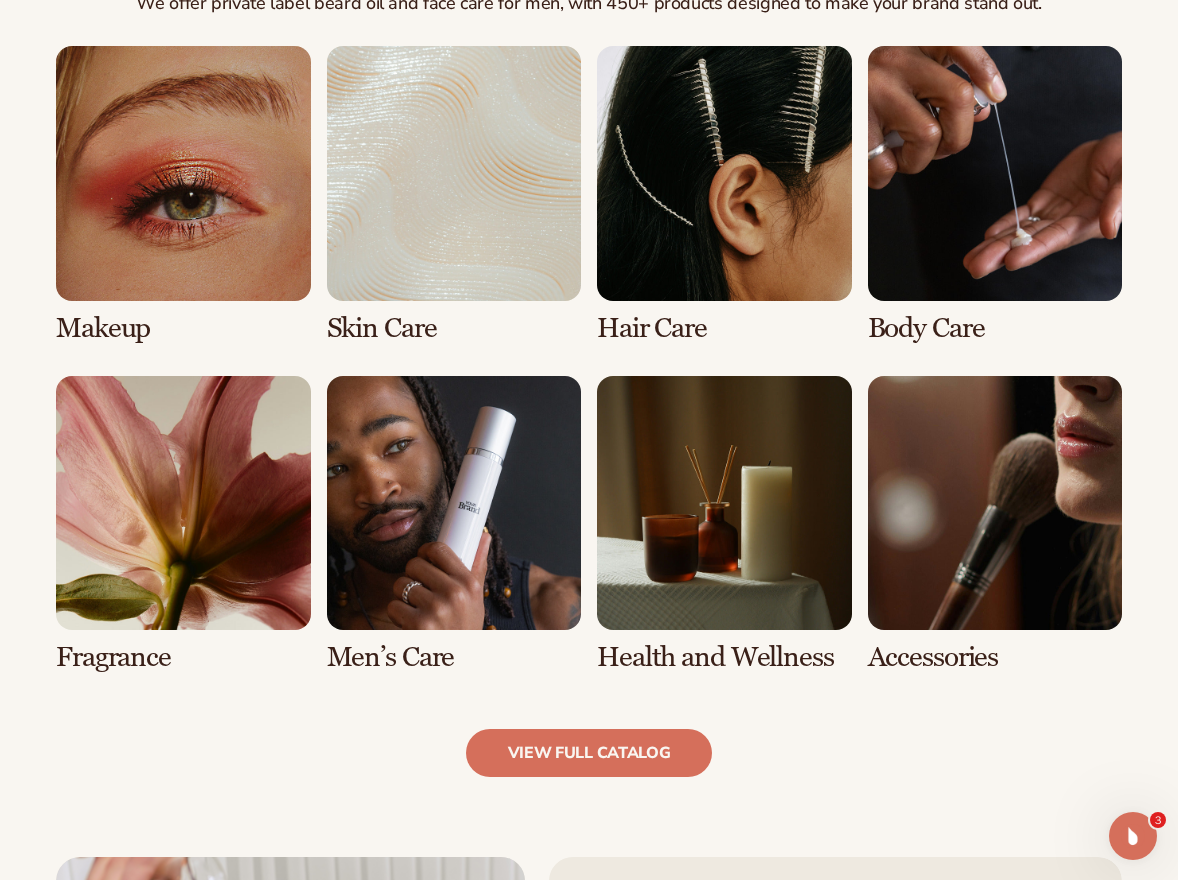 click at bounding box center (724, 524) 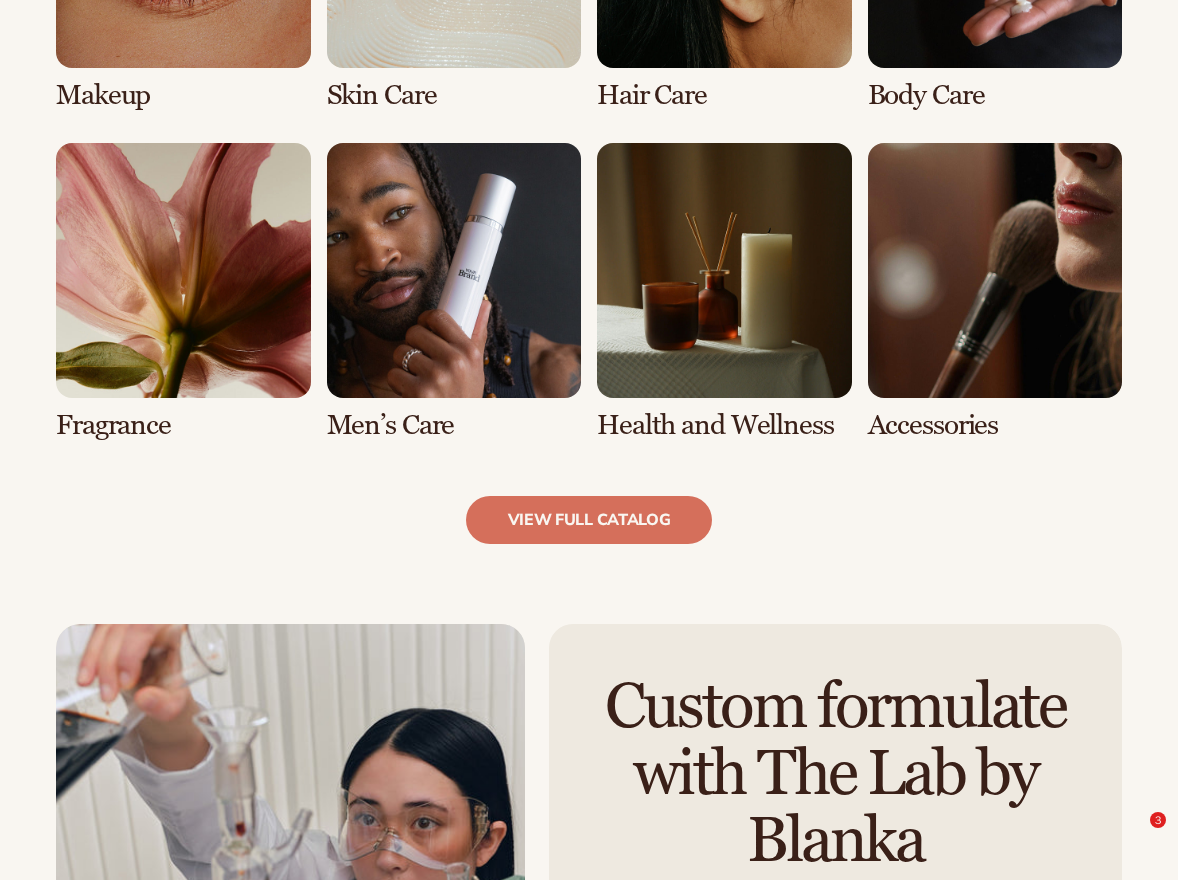scroll, scrollTop: 1833, scrollLeft: 0, axis: vertical 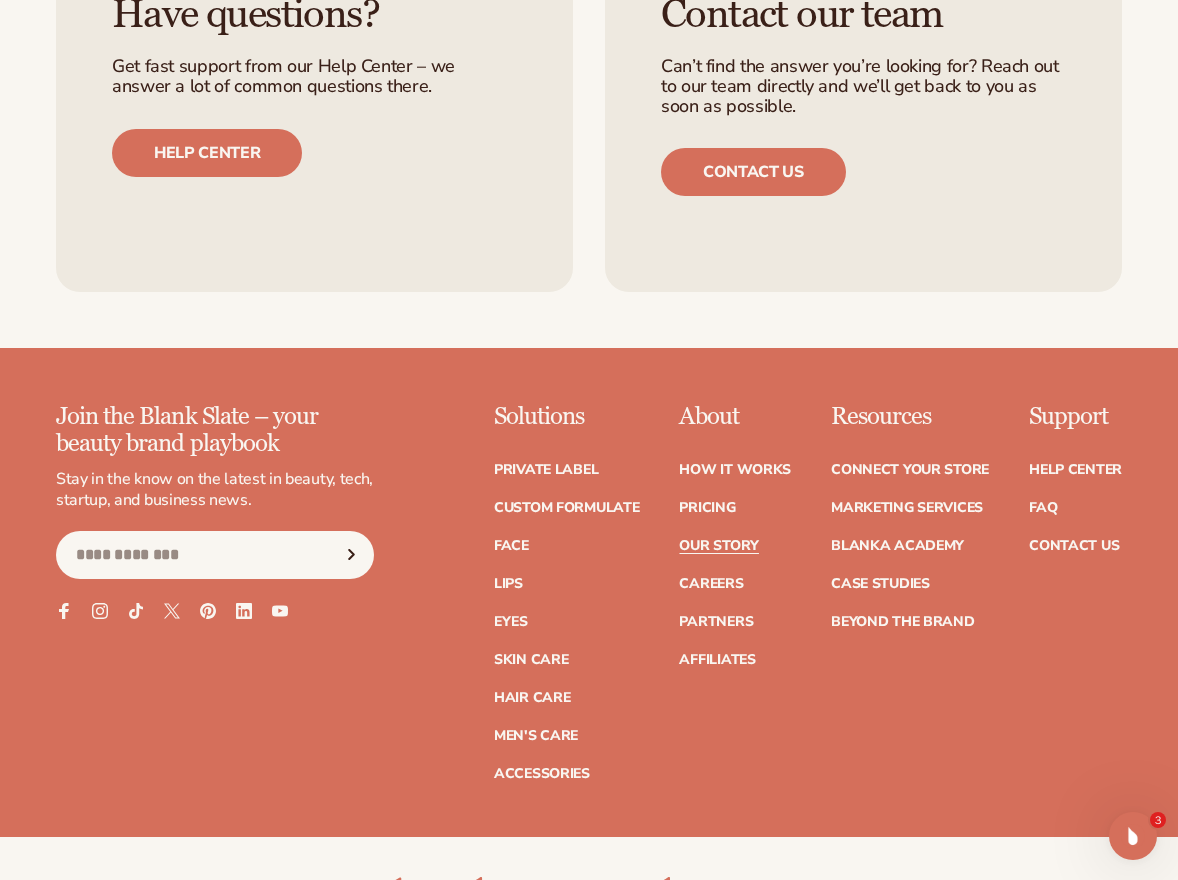 click on "Our Story" at bounding box center [718, 546] 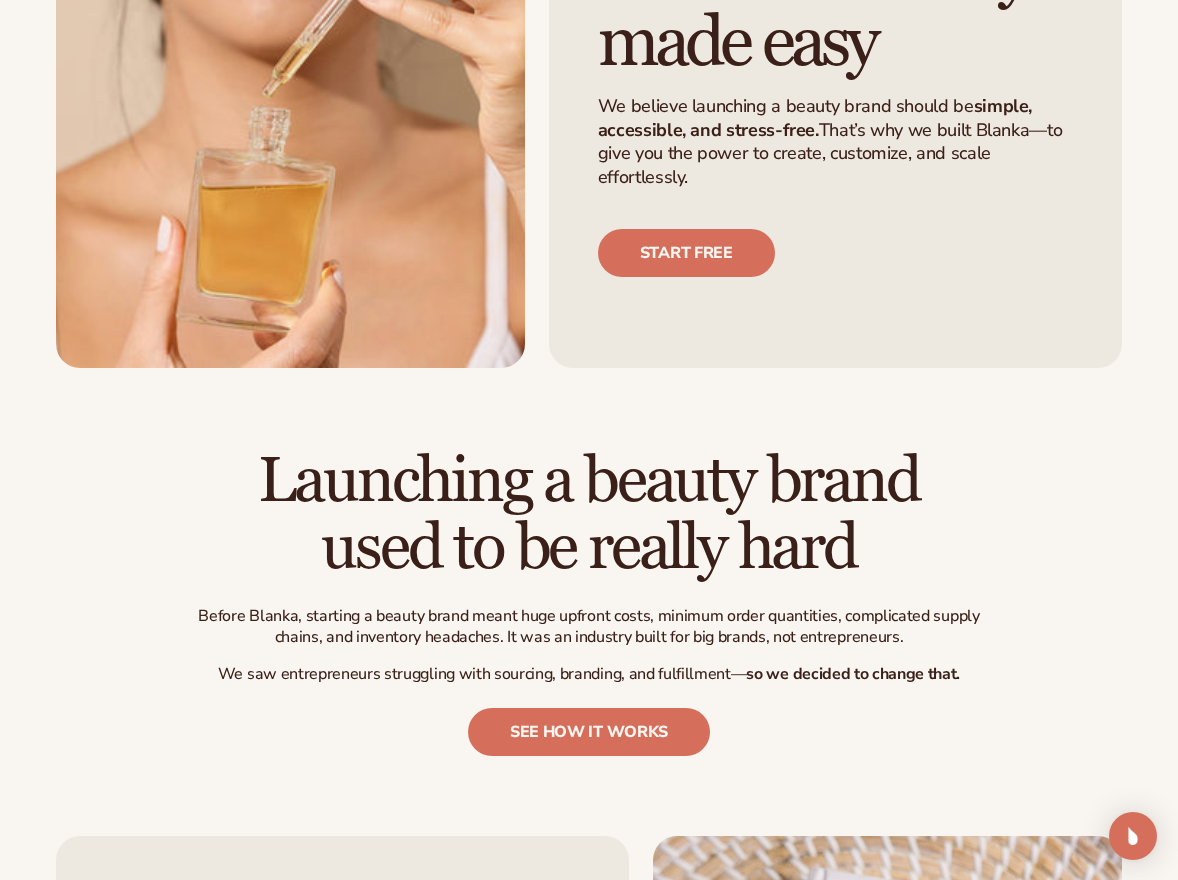 scroll, scrollTop: 274, scrollLeft: 0, axis: vertical 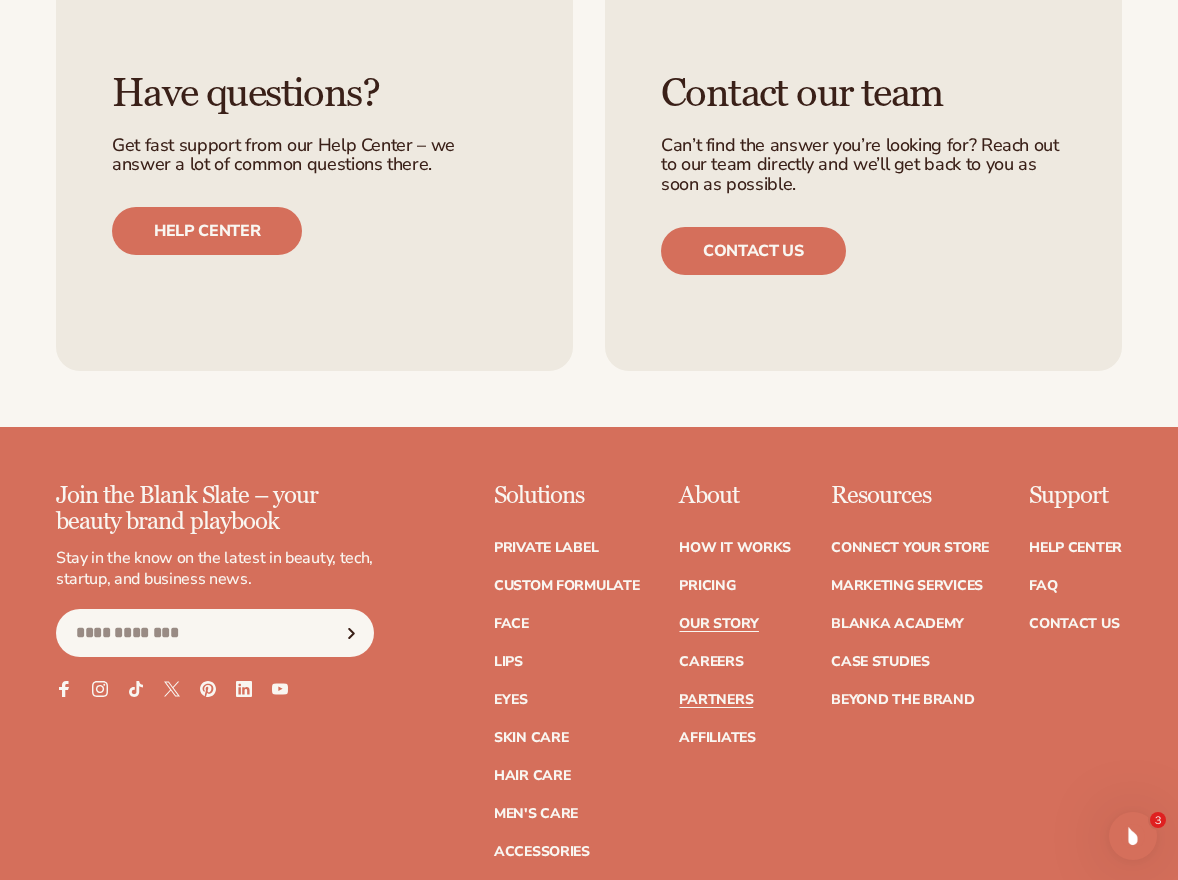 click on "Partners" at bounding box center [716, 700] 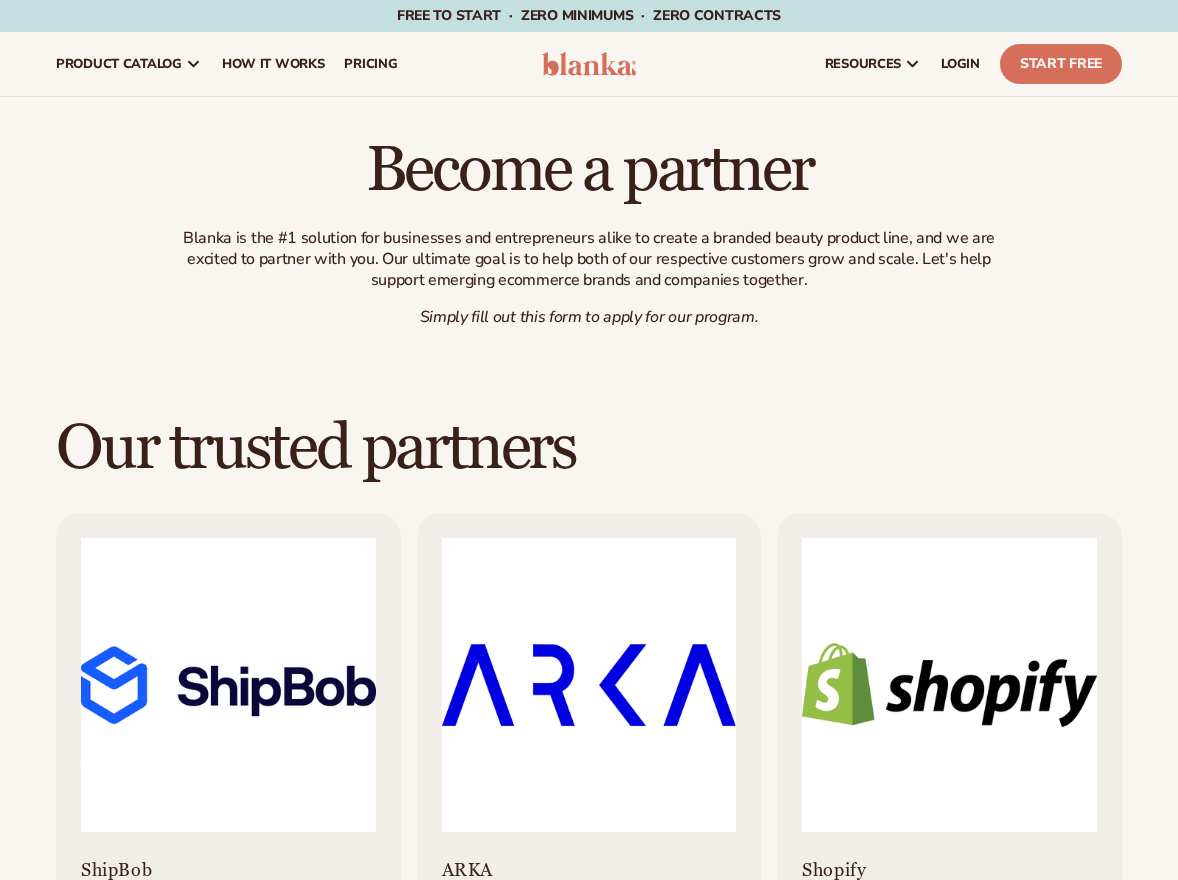 scroll, scrollTop: 0, scrollLeft: 0, axis: both 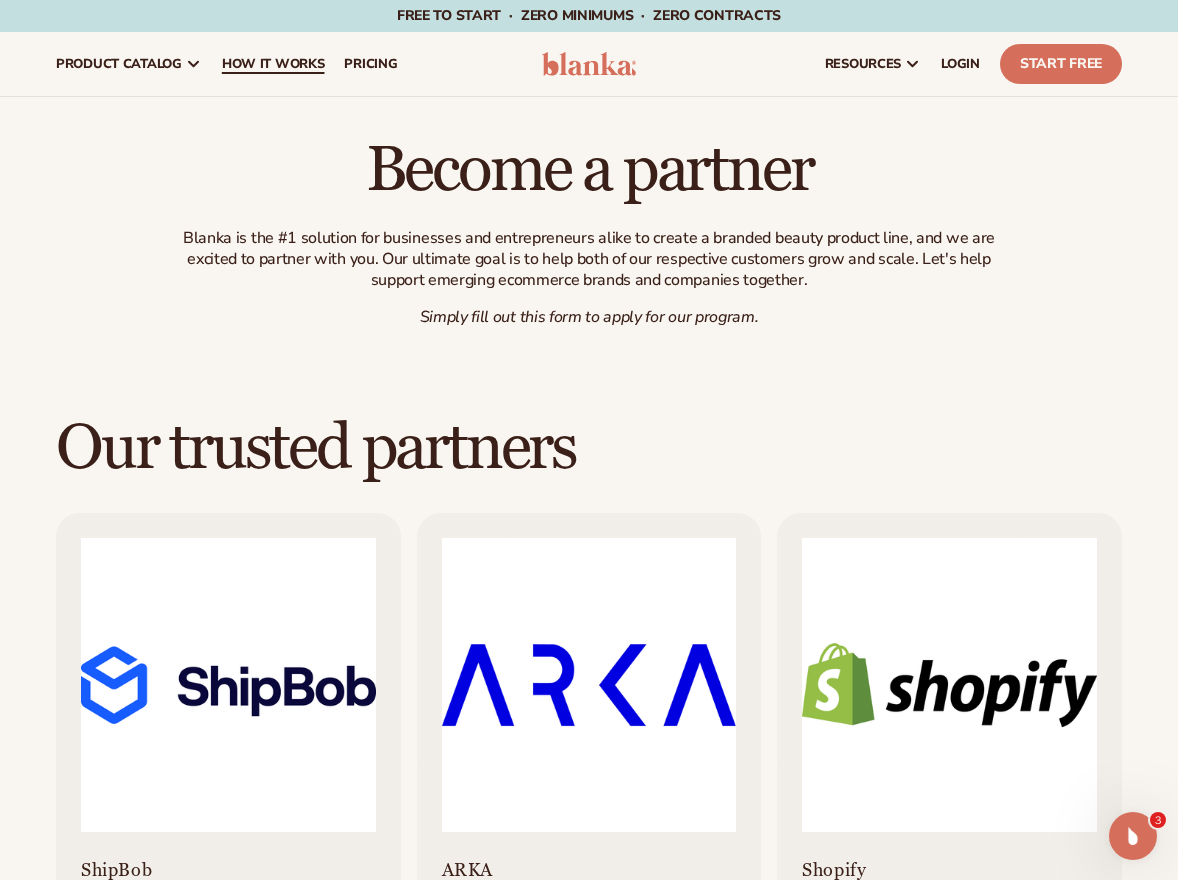 click on "How It Works" at bounding box center [273, 64] 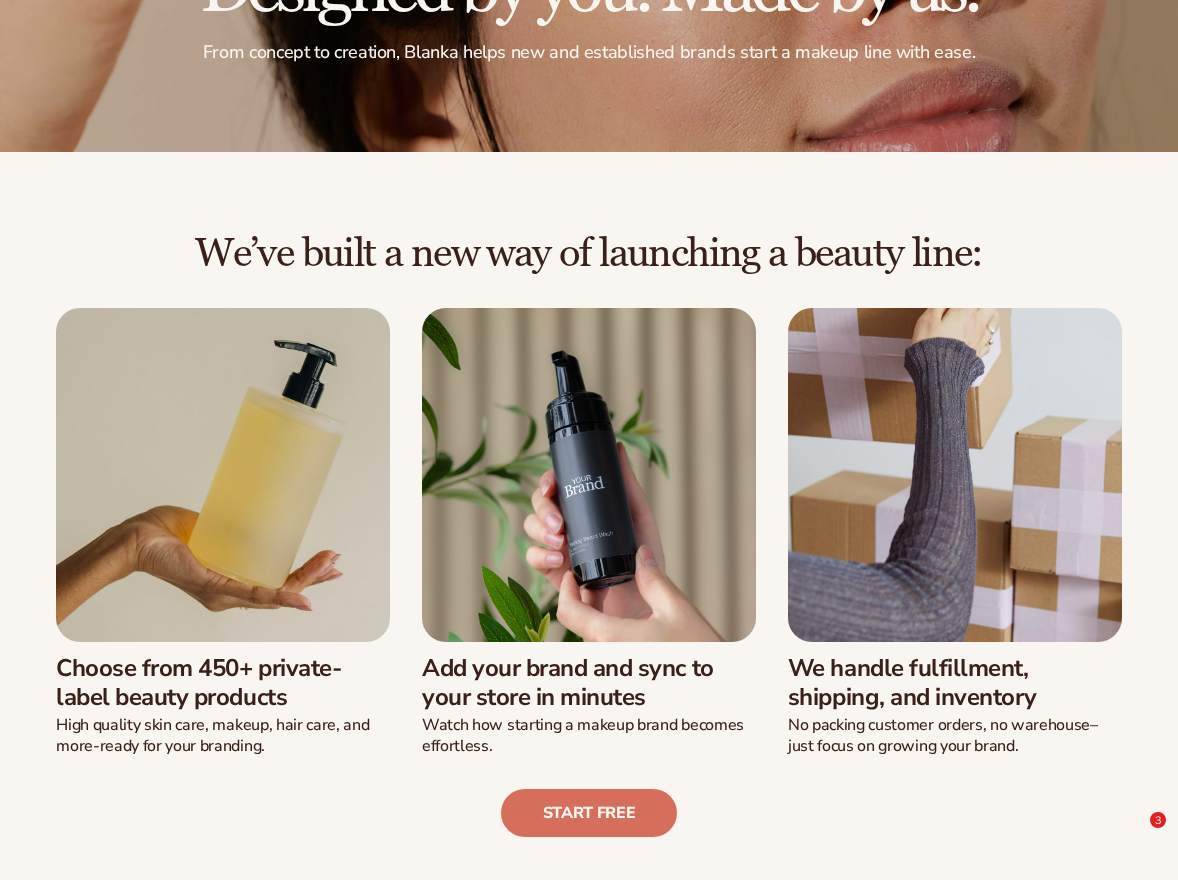 scroll, scrollTop: 259, scrollLeft: 0, axis: vertical 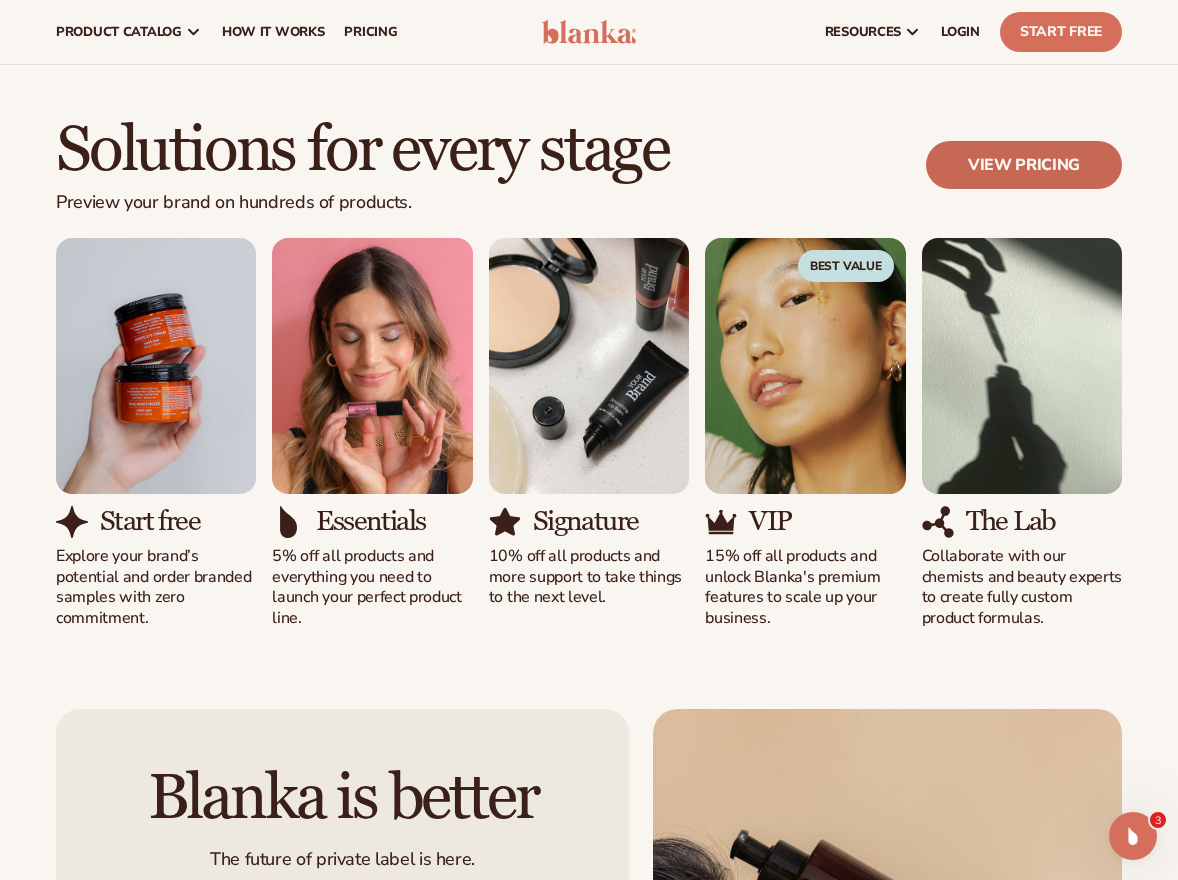click on "View pricing" at bounding box center (1024, 165) 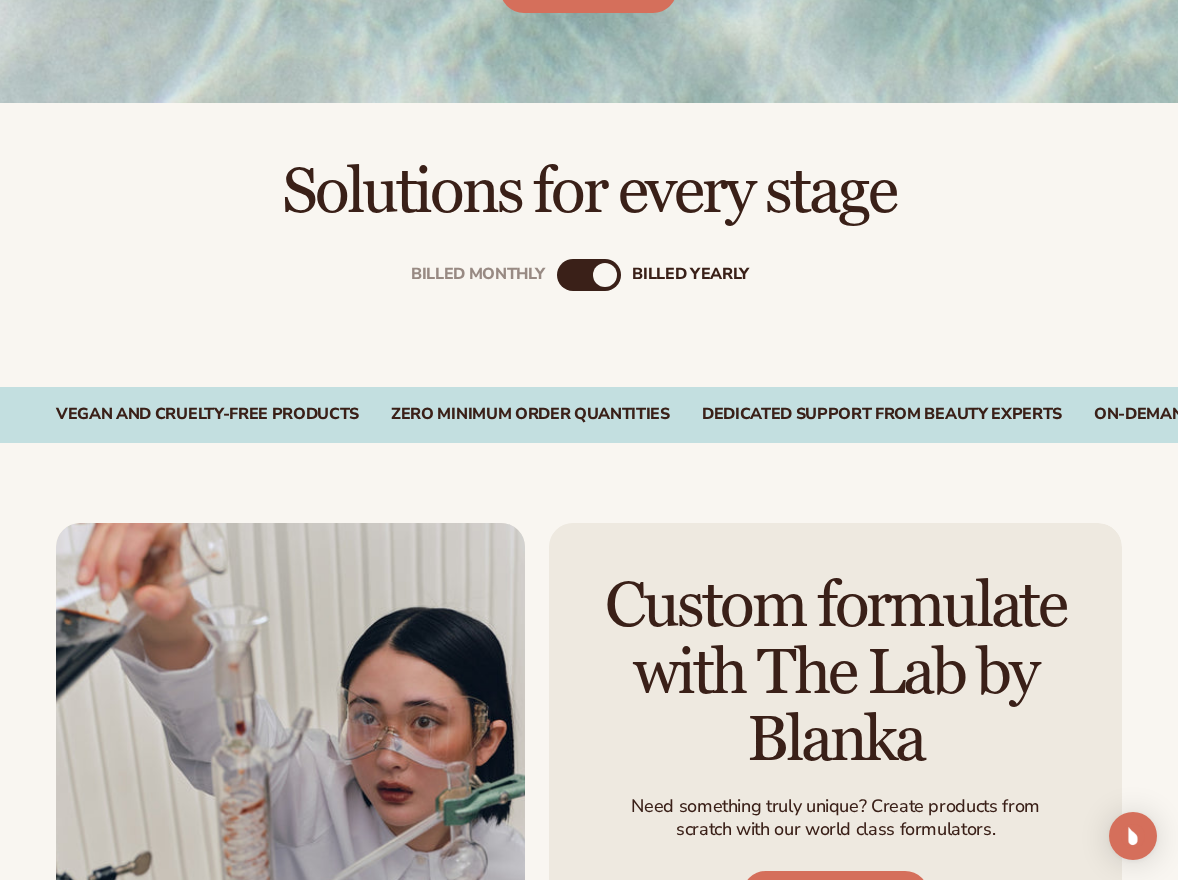 scroll, scrollTop: 509, scrollLeft: 0, axis: vertical 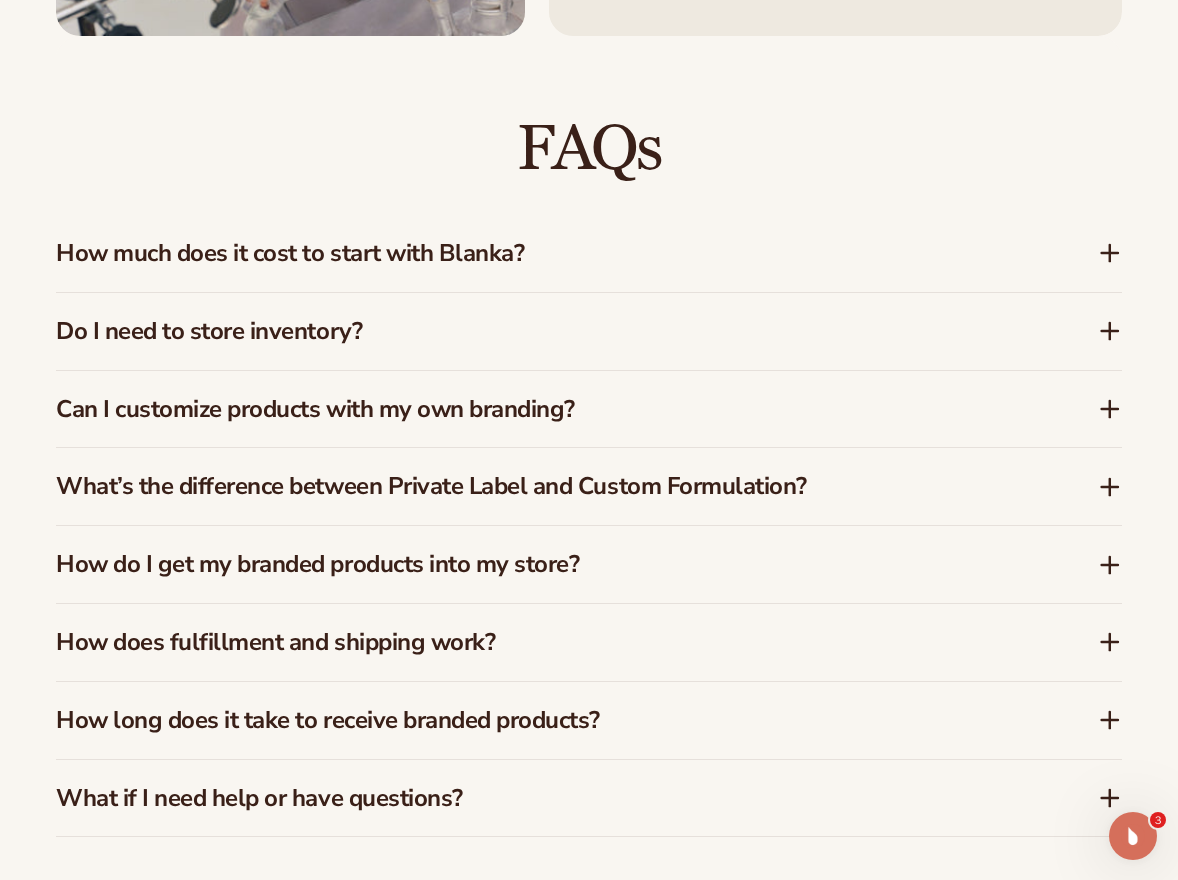 click on "Can I customize products with my own branding?" at bounding box center (547, 409) 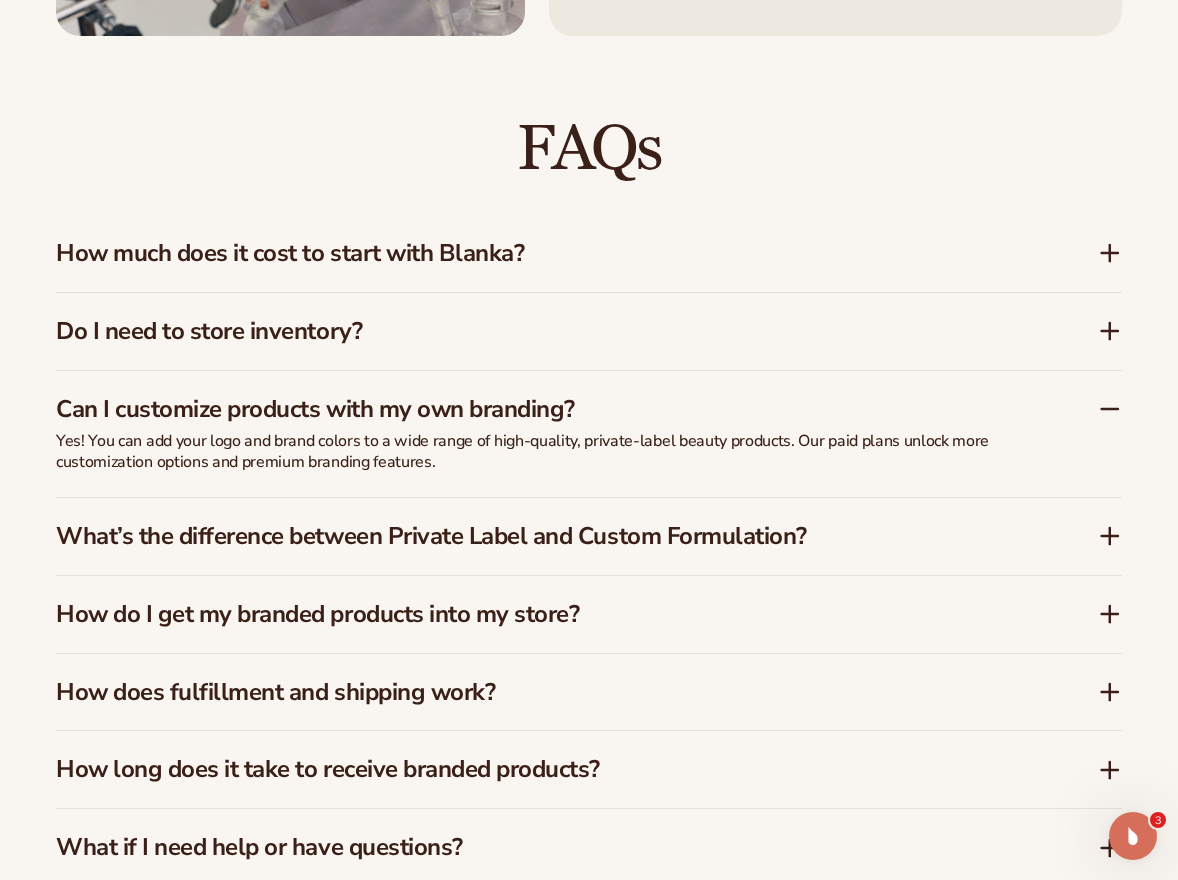 click on "Can I customize products with my own branding?" at bounding box center [547, 409] 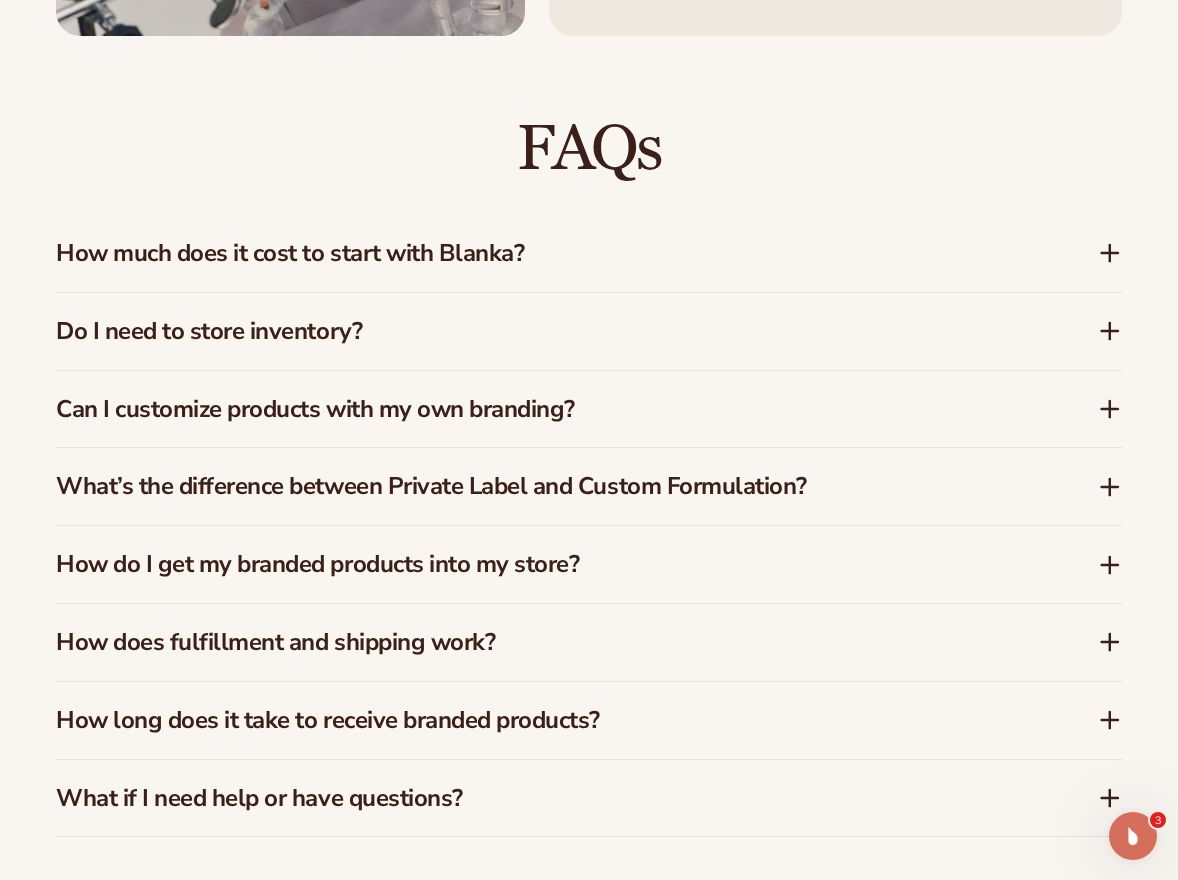 click on "What’s the difference between Private Label and Custom Formulation?" at bounding box center [547, 486] 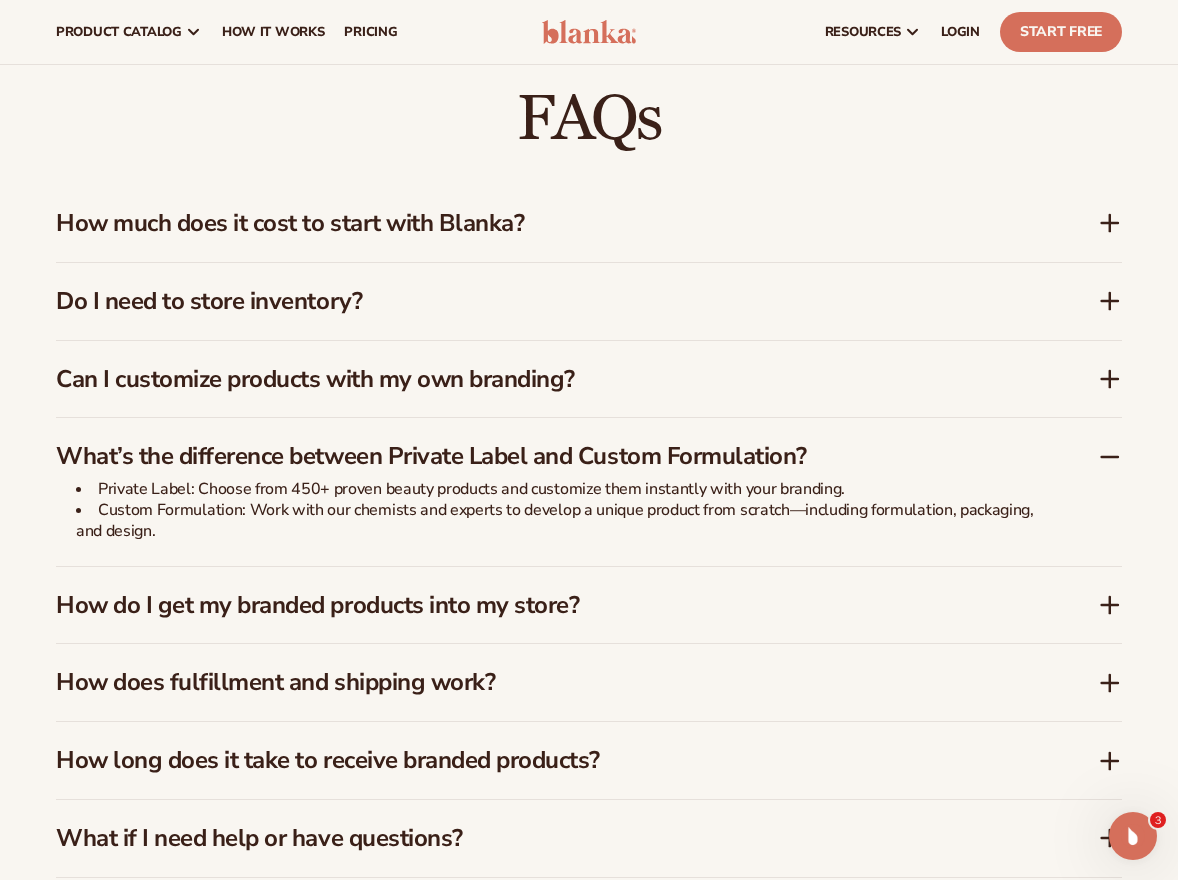 scroll, scrollTop: 2787, scrollLeft: 0, axis: vertical 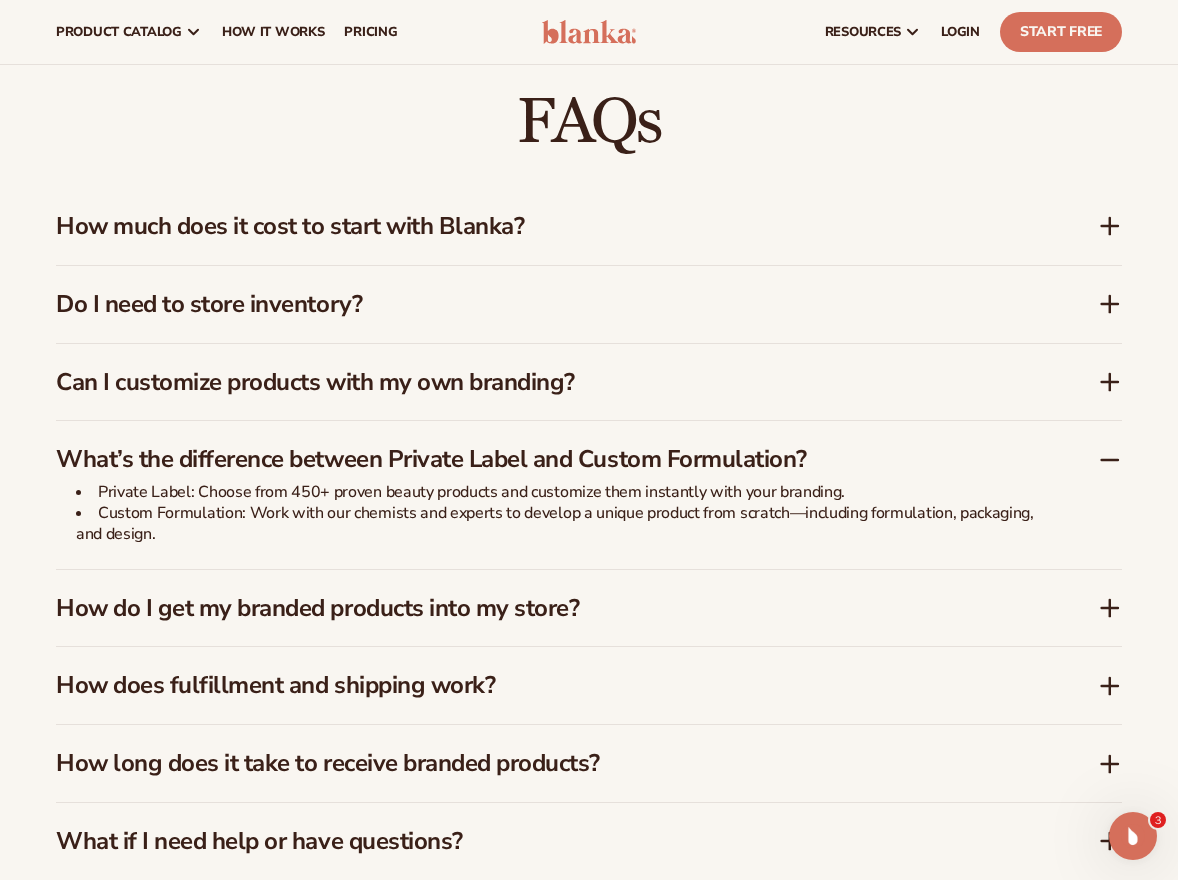click on "What’s the difference between Private Label and Custom Formulation?" at bounding box center (547, 459) 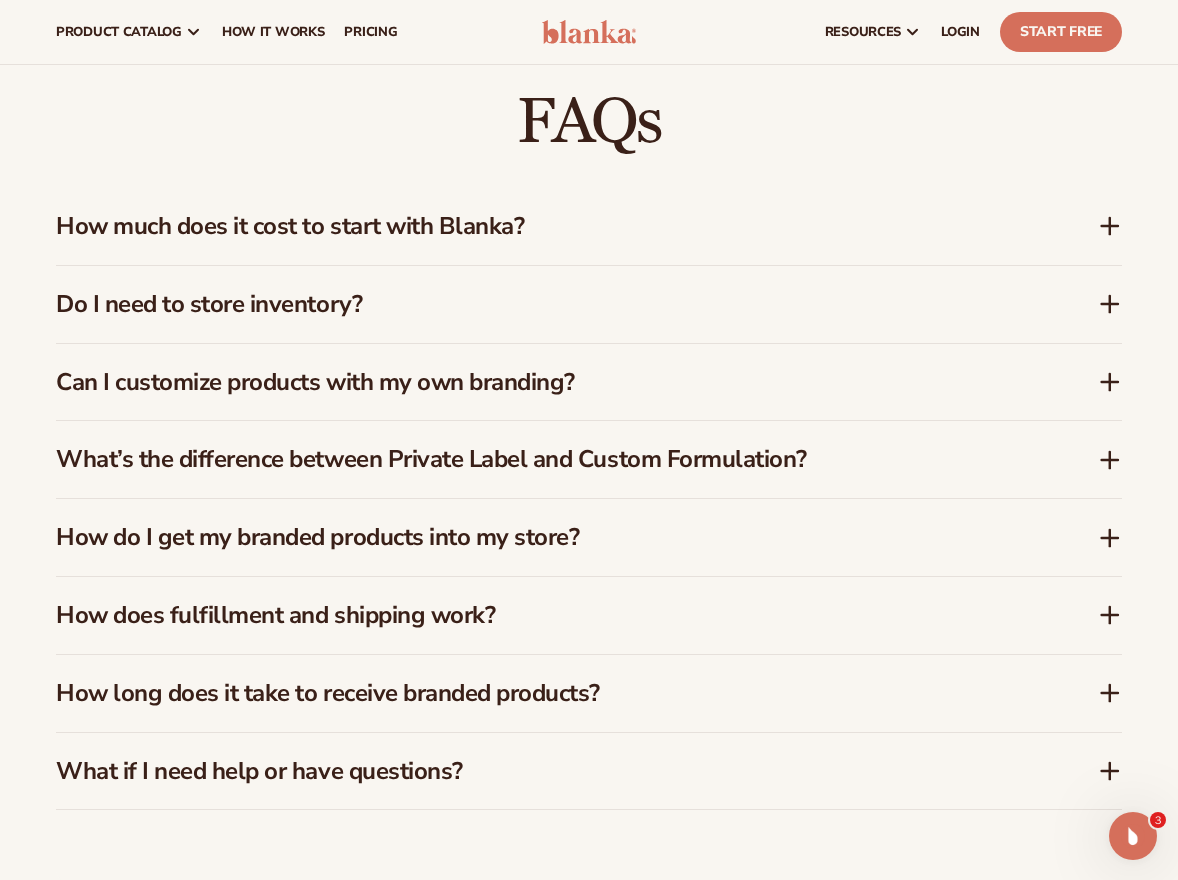 click on "How do I get my branded products into my store?" at bounding box center [547, 537] 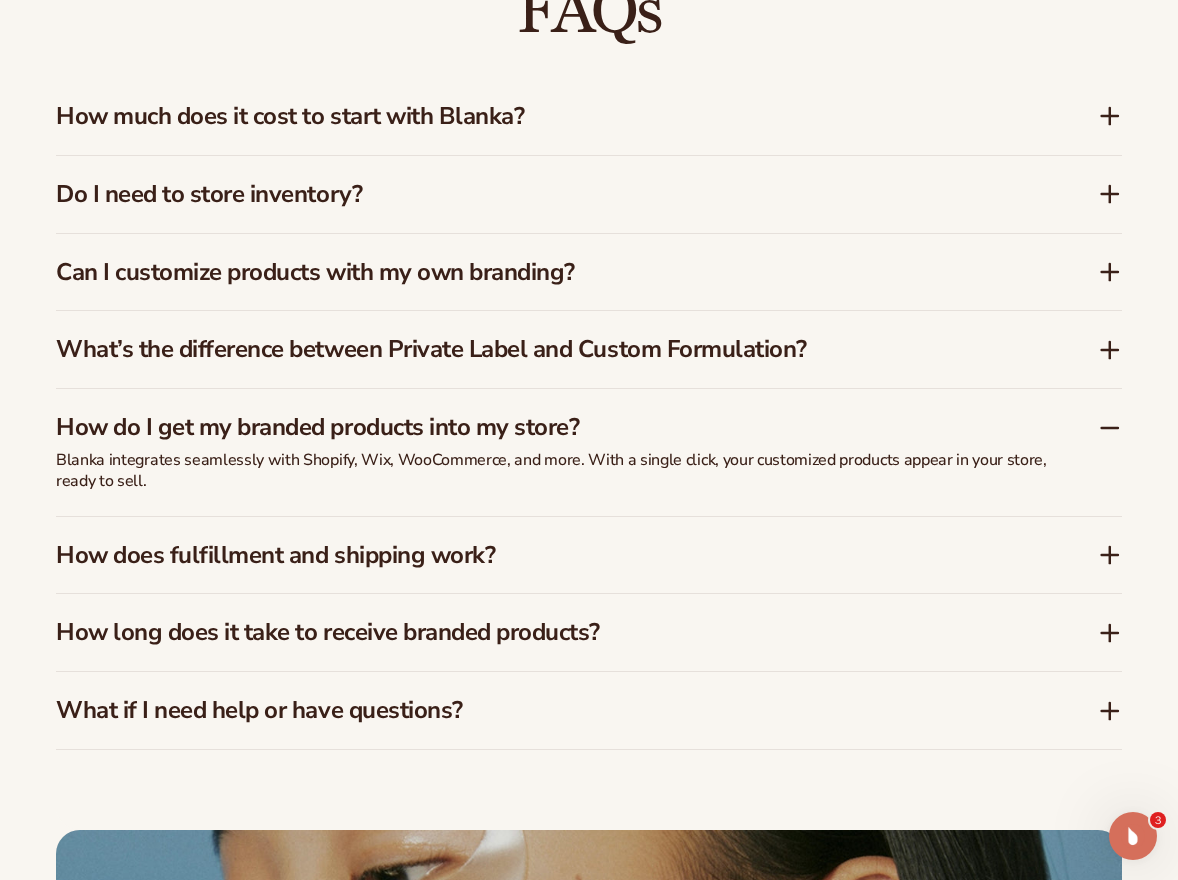scroll, scrollTop: 2901, scrollLeft: 0, axis: vertical 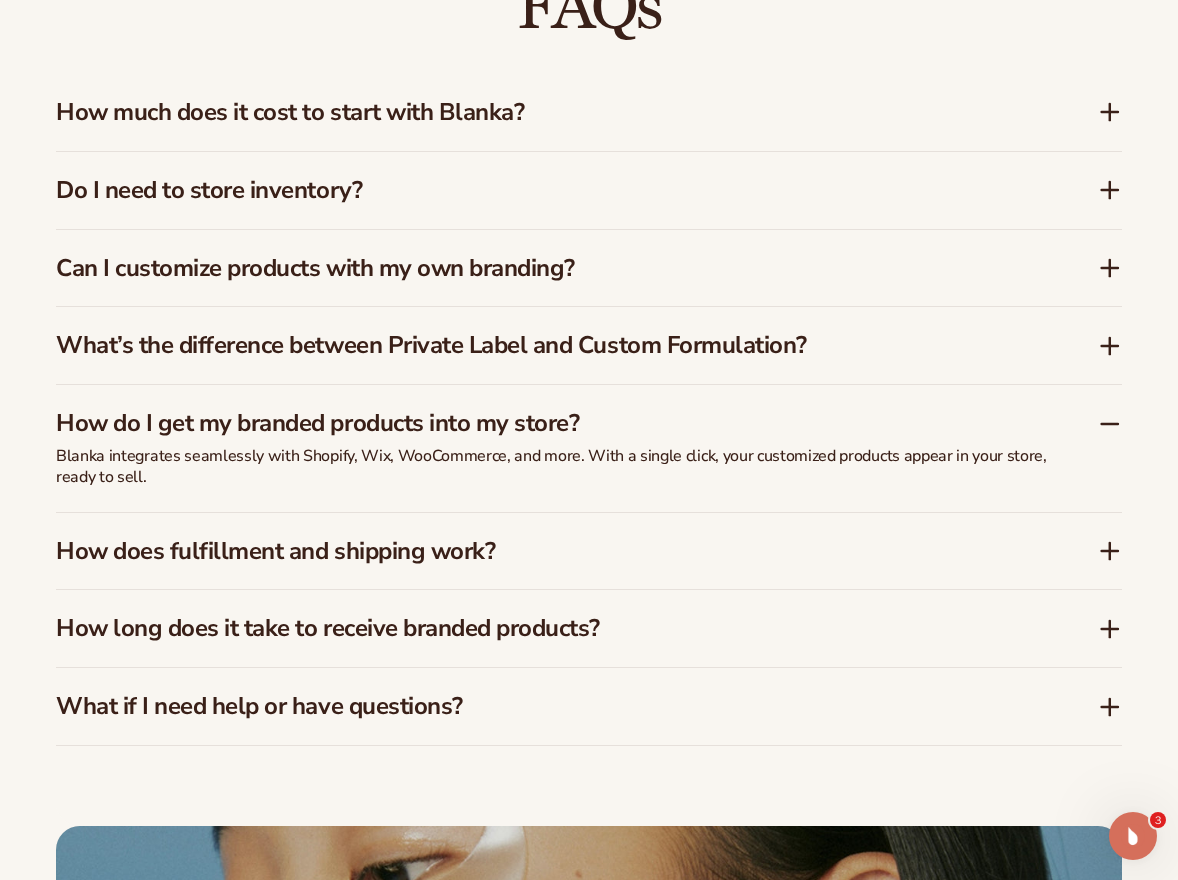 click on "How does fulfillment and shipping work?" at bounding box center [547, 551] 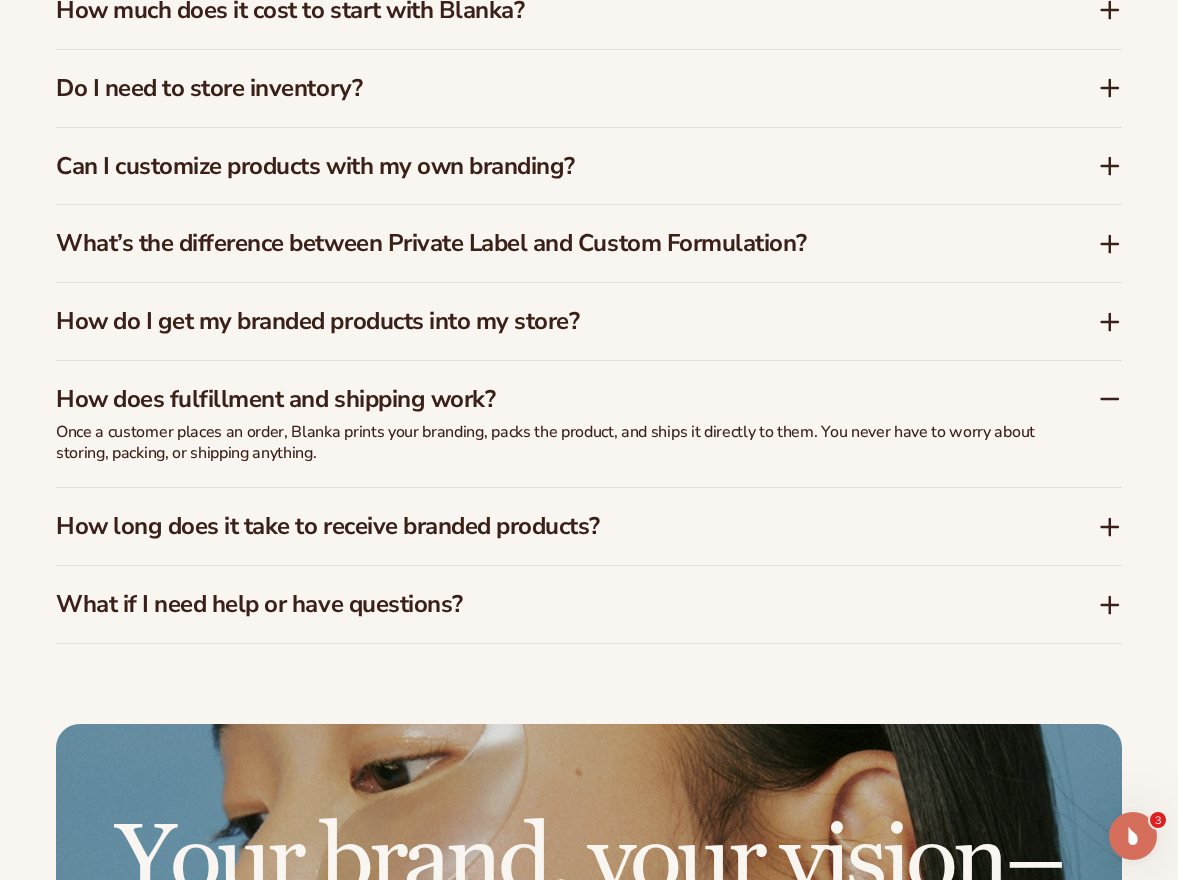 scroll, scrollTop: 3005, scrollLeft: 0, axis: vertical 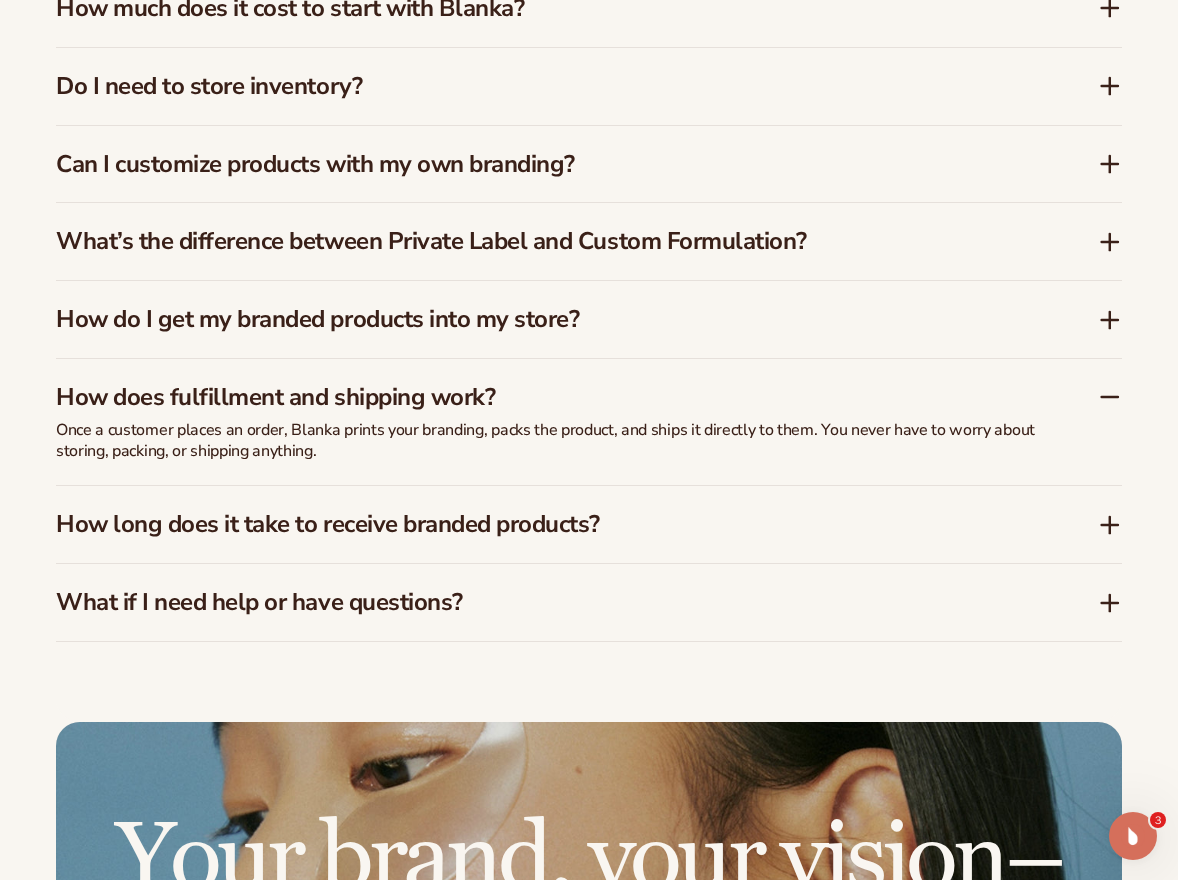 click on "How long does it take to receive branded products?" at bounding box center [547, 524] 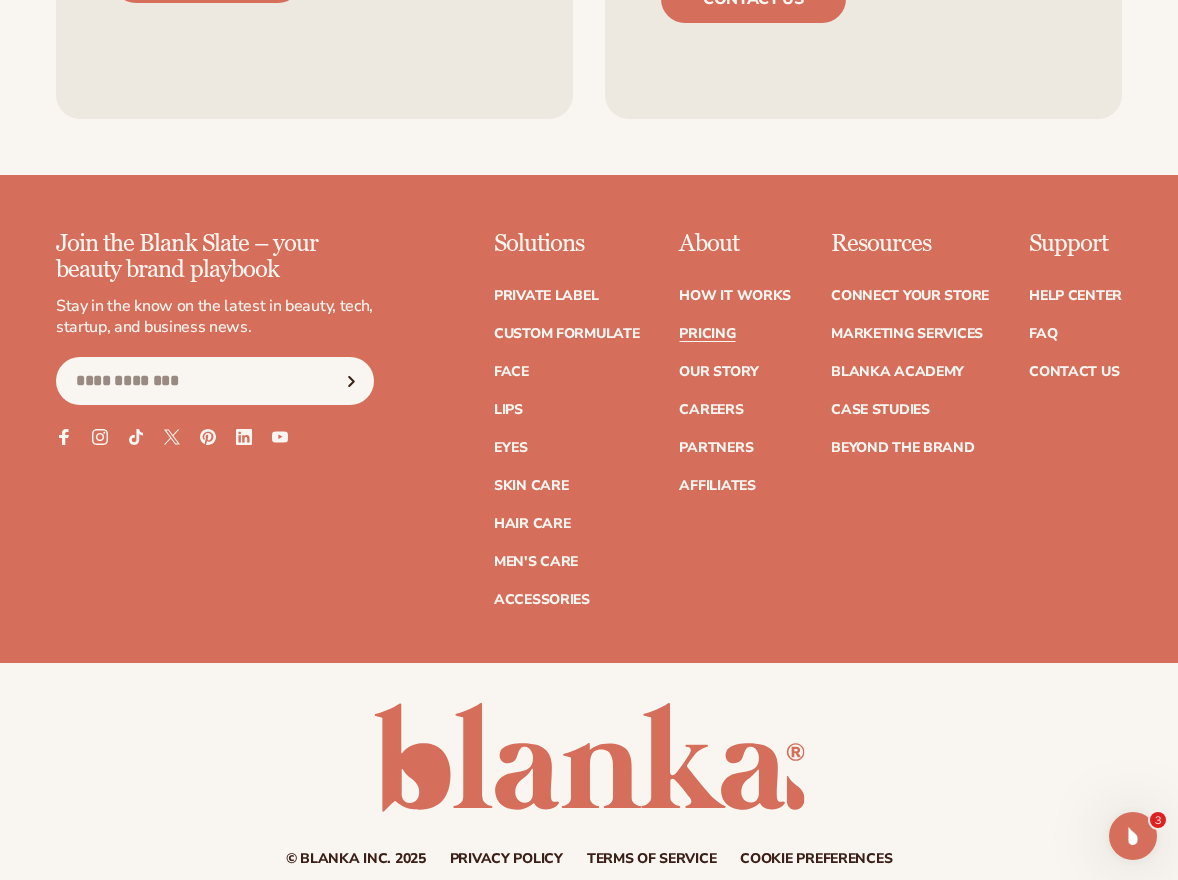 scroll, scrollTop: 4646, scrollLeft: 0, axis: vertical 